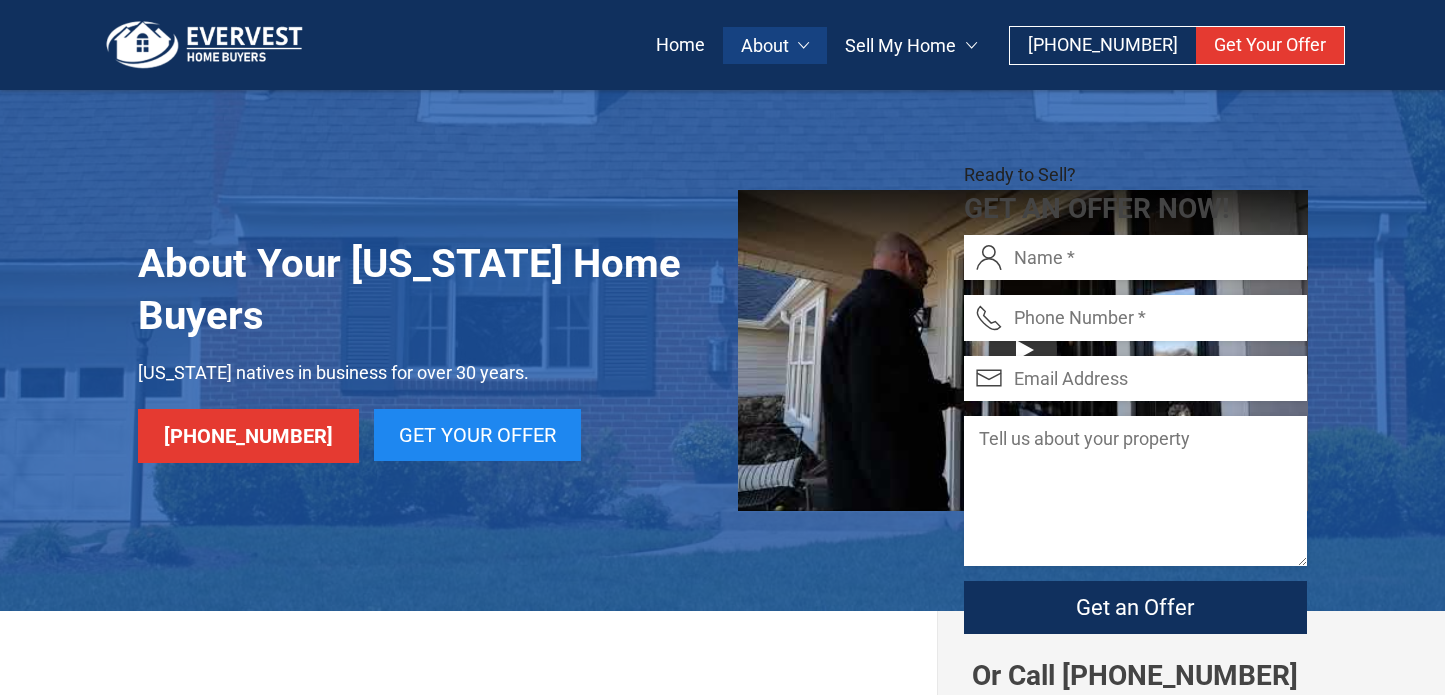 scroll, scrollTop: 900, scrollLeft: 0, axis: vertical 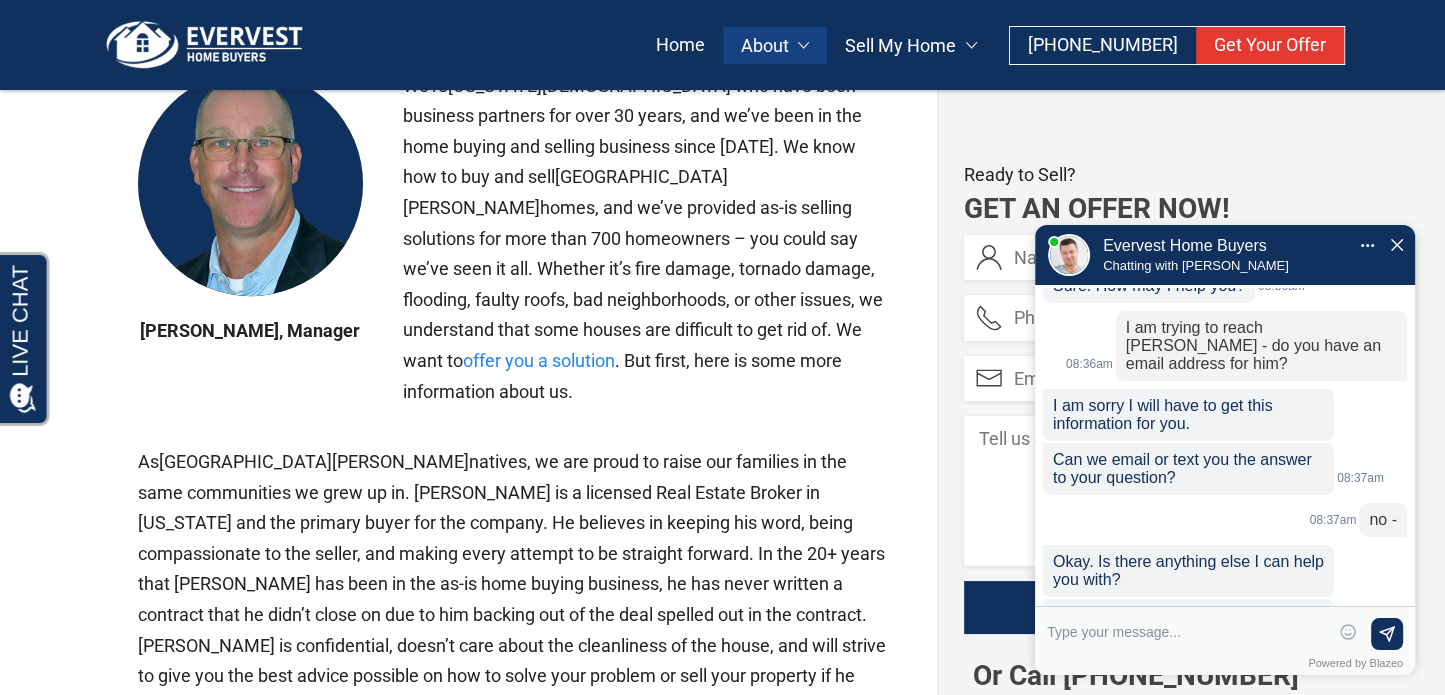 click at bounding box center (1397, 245) 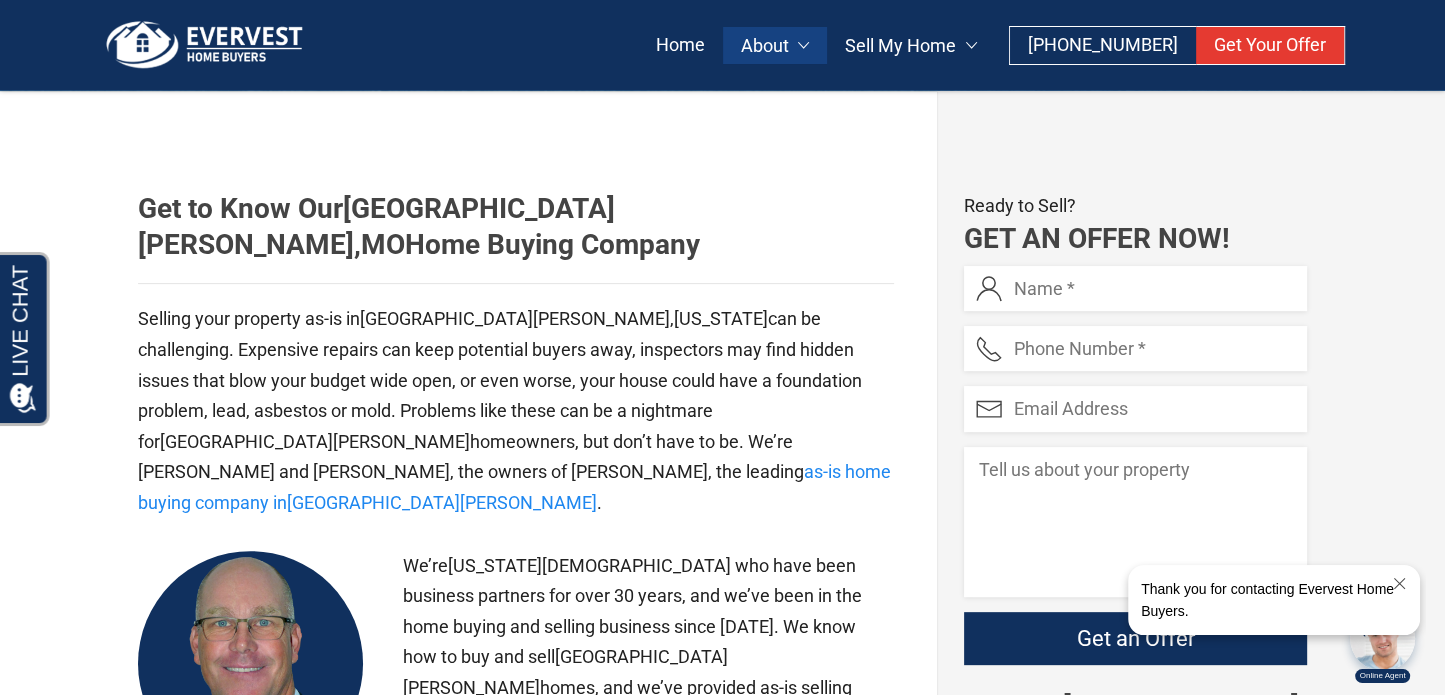 scroll, scrollTop: 516, scrollLeft: 0, axis: vertical 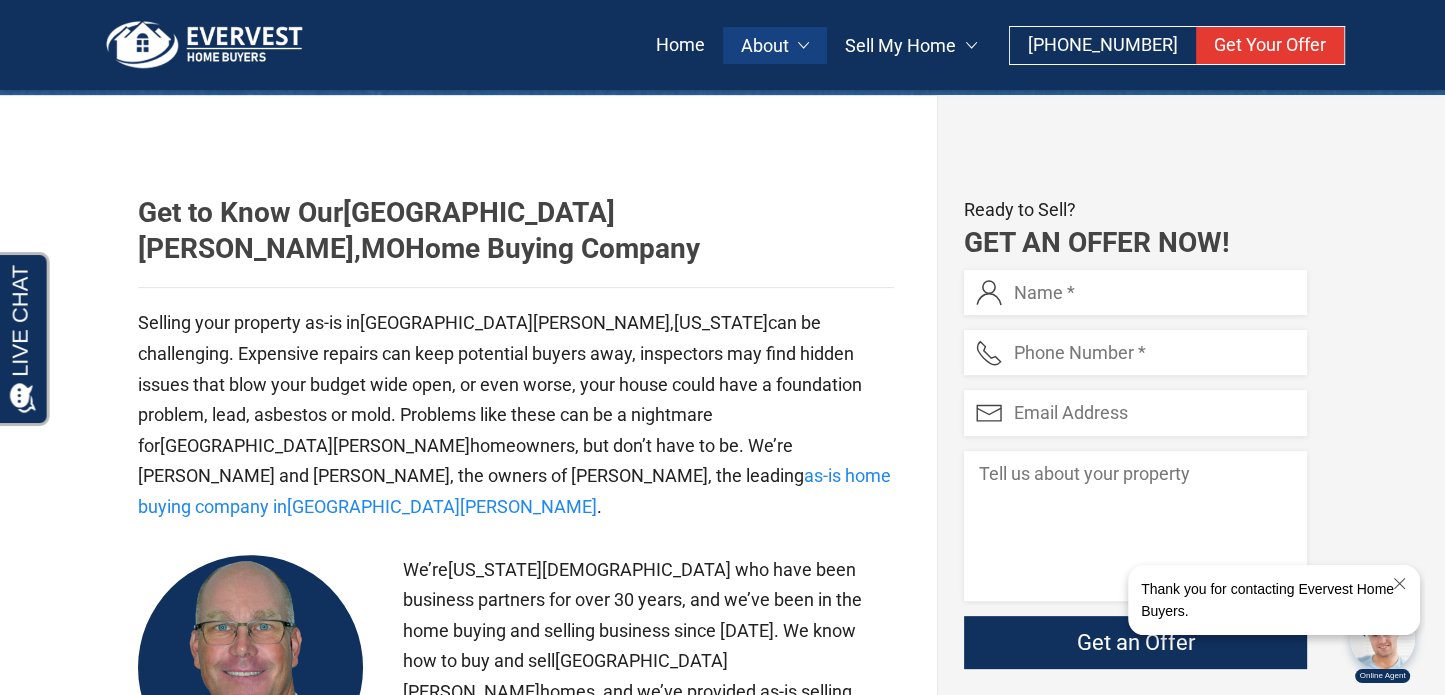 click on "Get to Know Our  St. Louis ,  MO  Home Buying Company
Selling your property as-is in  St. Louis ,  Missouri  can be challenging. Expensive repairs can keep potential buyers away, inspectors may find hidden issues that blow your budget wide open, or even worse, your house could have a foundation problem, lead, asbestos or mold. Problems like these can be a nightmare for  St. Louis  homeowners, but don’t have to be. We’re Scott Dolson and David M. Long, the owners of Evervest, the leading  as-is home buying company in  St. Louis .
Scott Dolson, Manager
We’re  Missouri  natives who have been business partners for over 30 years, and we’ve been in the home buying and selling business since 1996. We know how to buy and sell  St. Louis offer you a solution . But first, here is some more information about us.
As  St. Louis 700+ homeowners  sell their as-is homes in  St. Louis .
,  MO" at bounding box center (722, 1270) 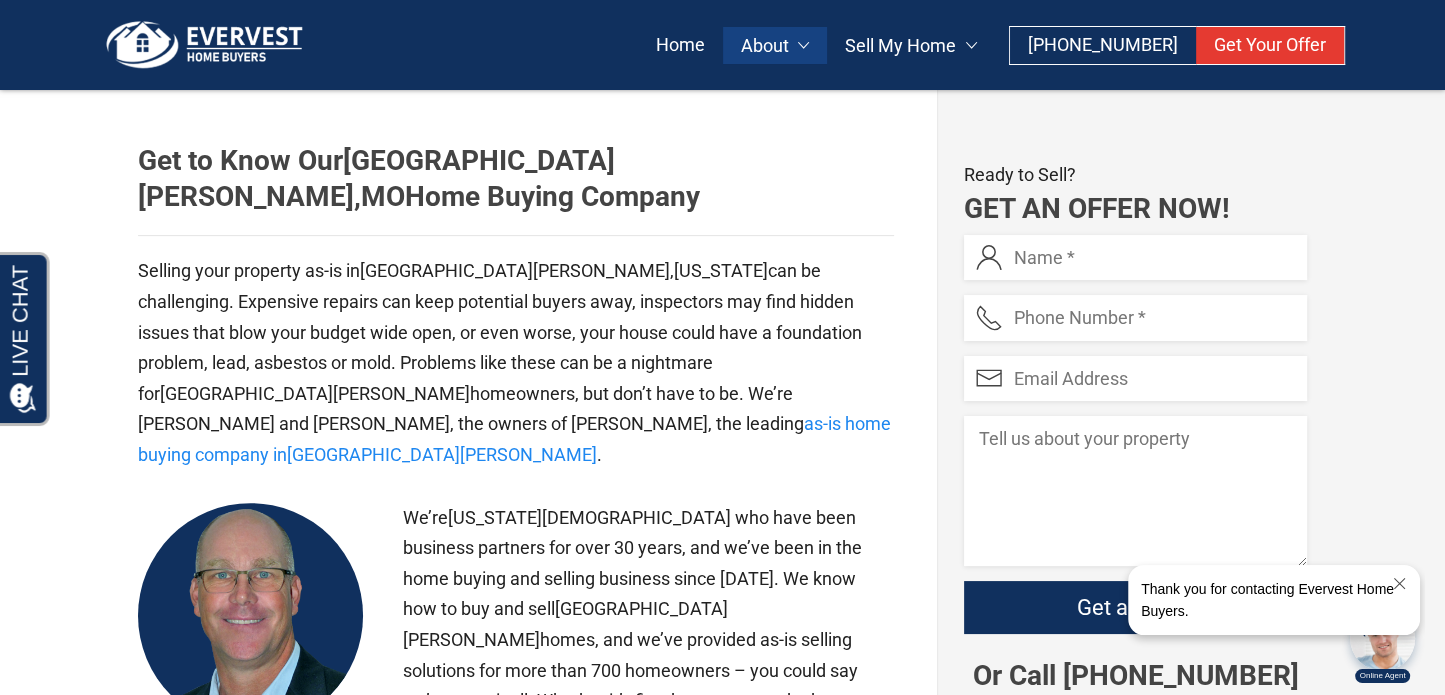 scroll, scrollTop: 566, scrollLeft: 0, axis: vertical 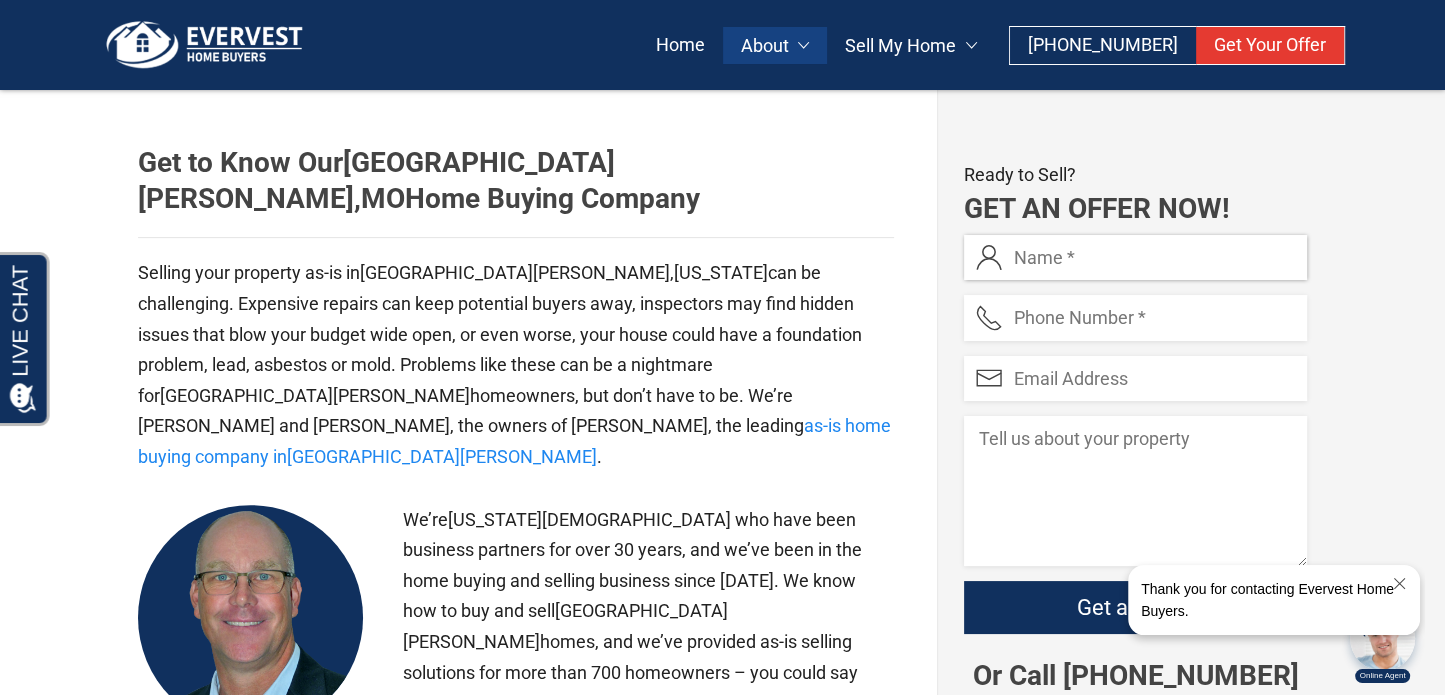 click at bounding box center (1135, 257) 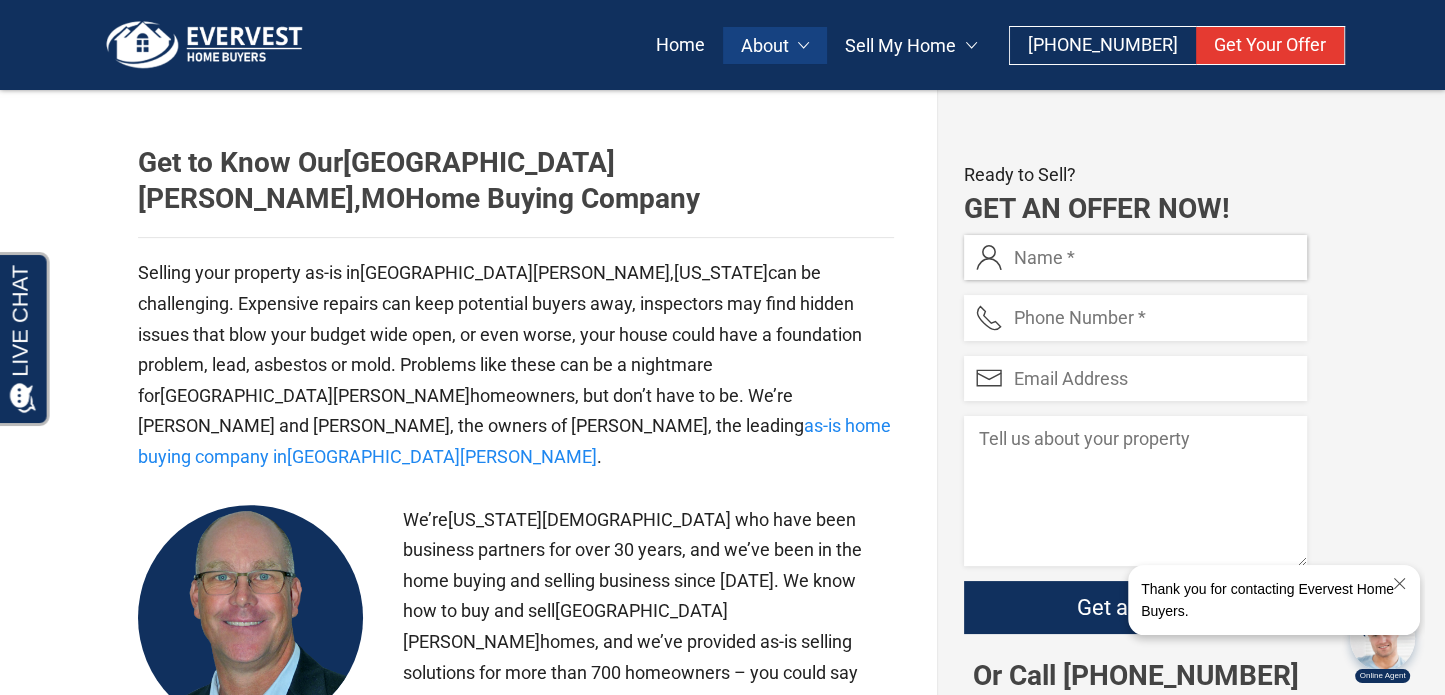 type on "[PERSON_NAME]" 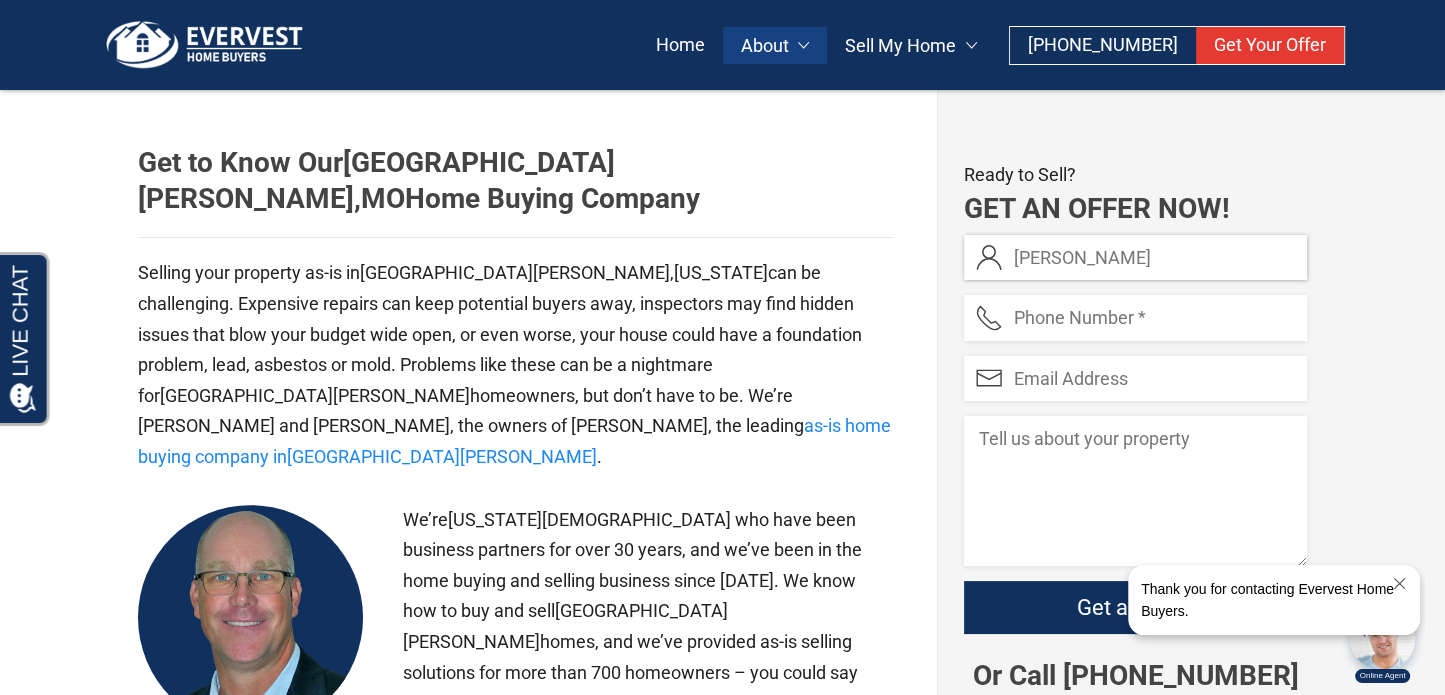 type on "[EMAIL_ADDRESS][DOMAIN_NAME]" 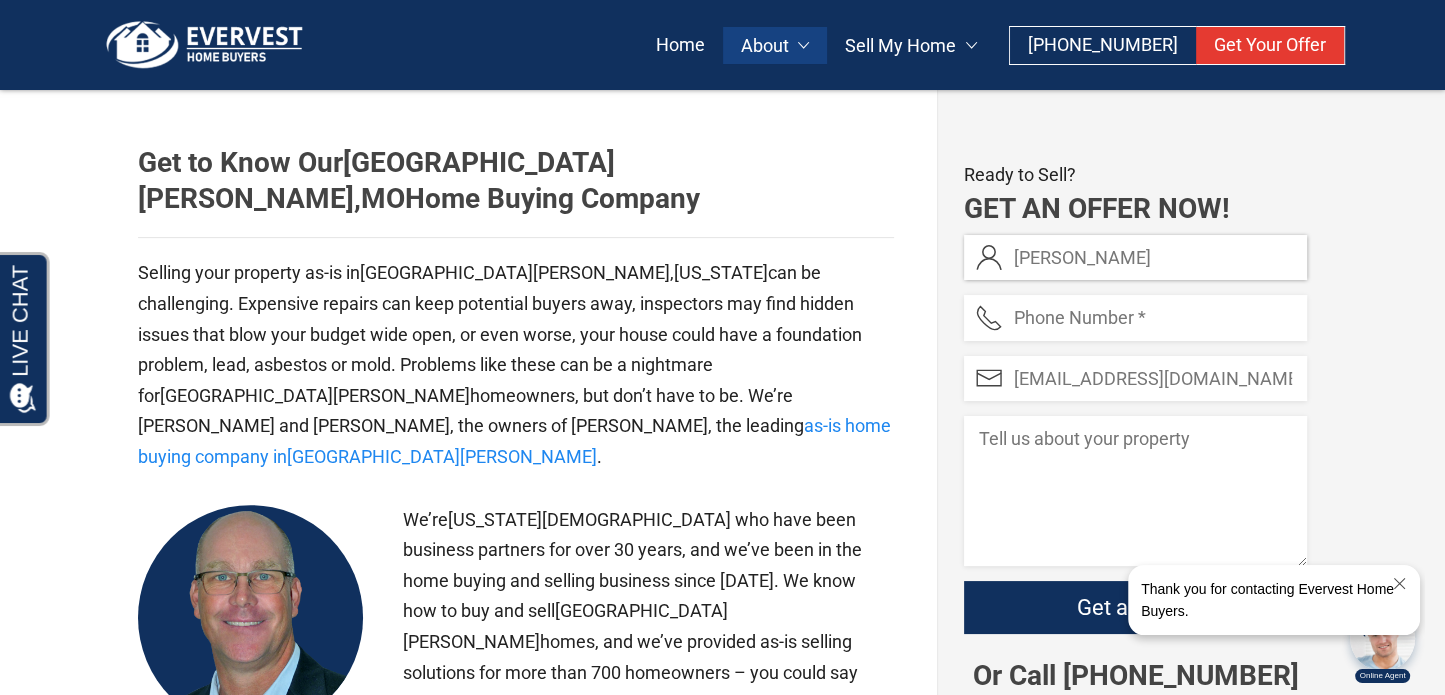 drag, startPoint x: 1084, startPoint y: 259, endPoint x: 1231, endPoint y: 254, distance: 147.085 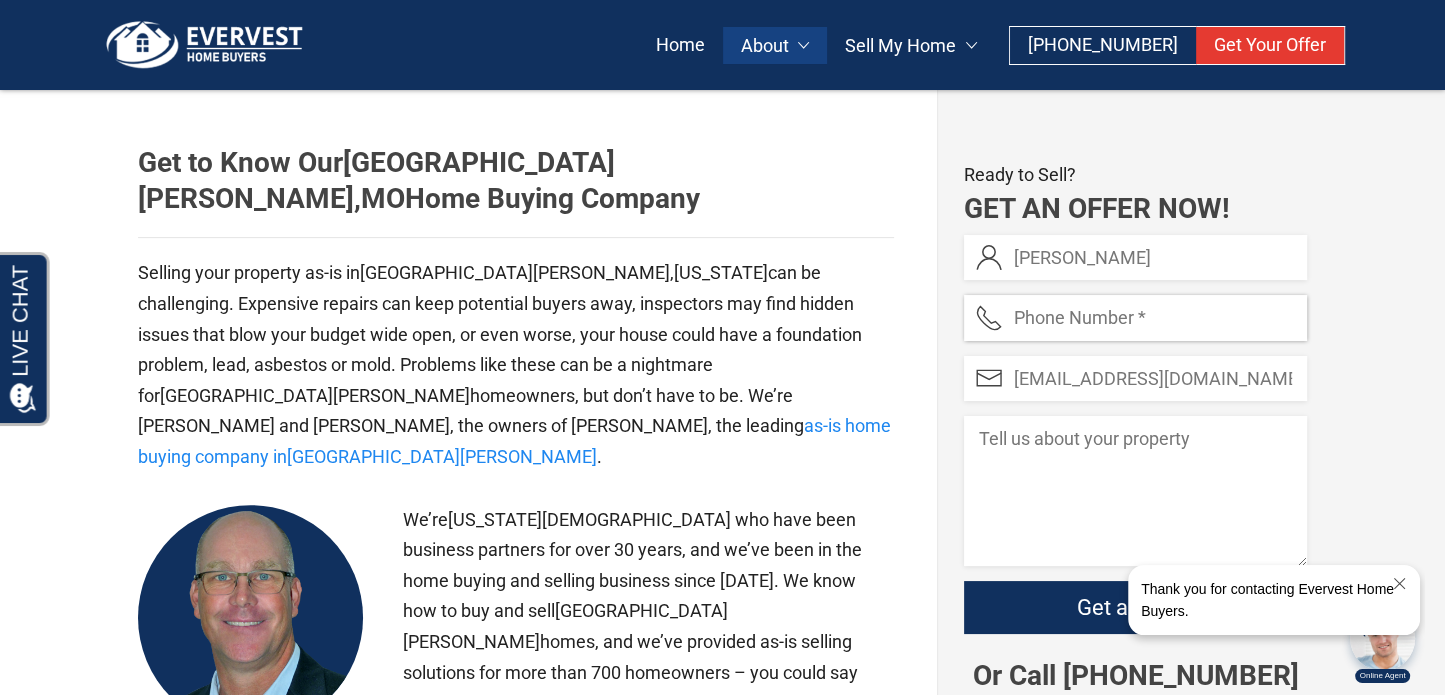 click at bounding box center [1135, 317] 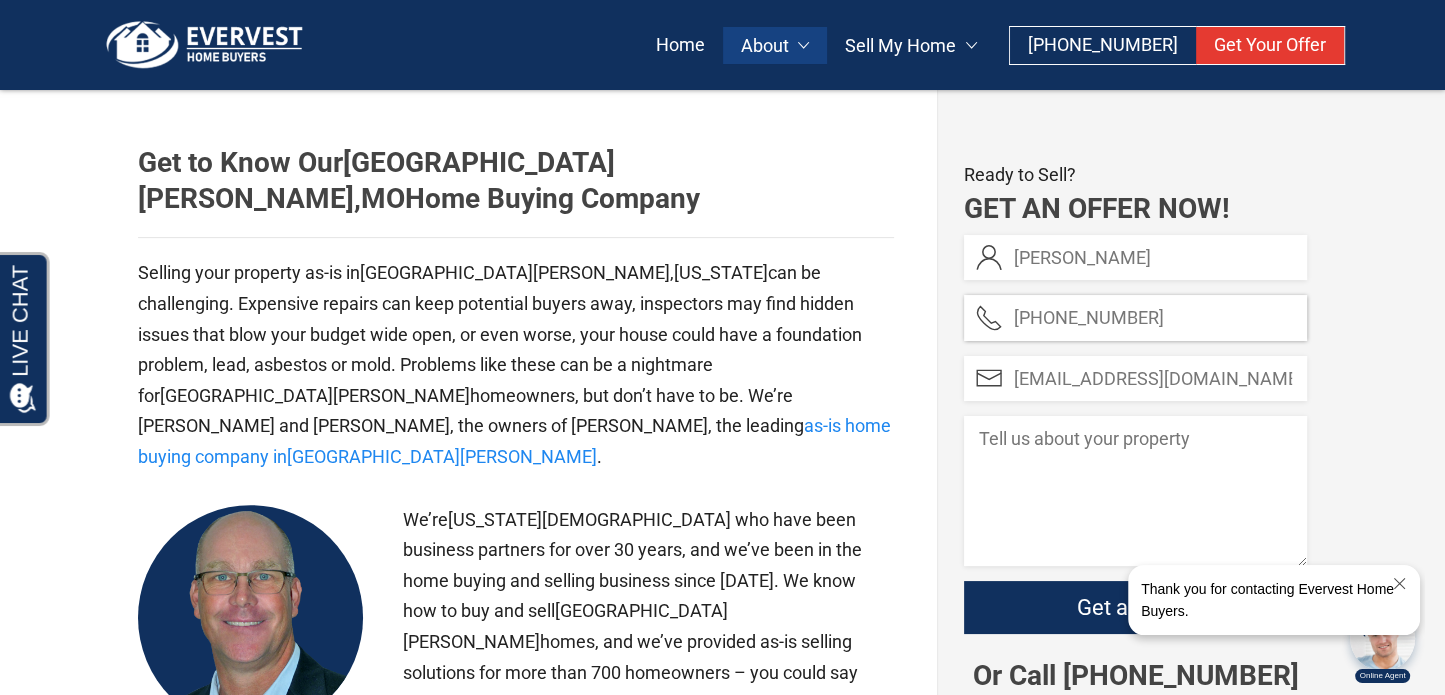 type on "314-555-5555" 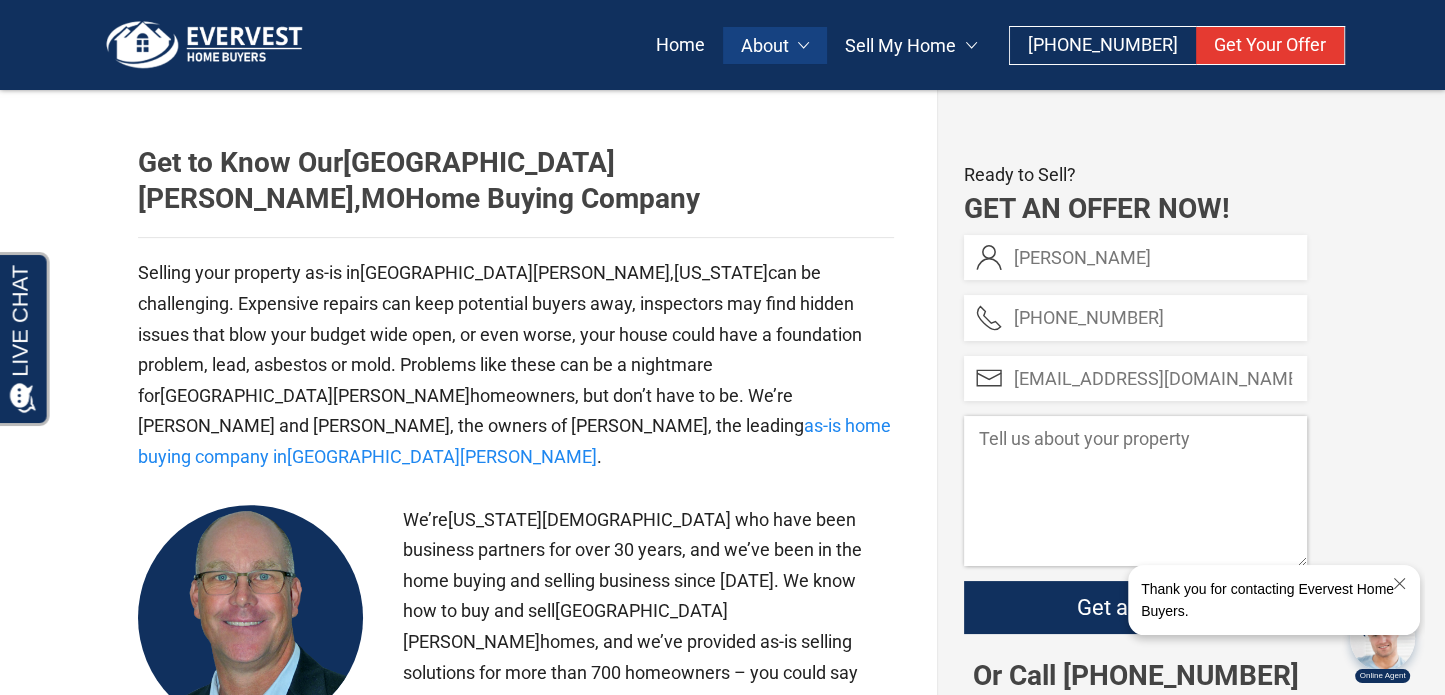 click at bounding box center (1135, 491) 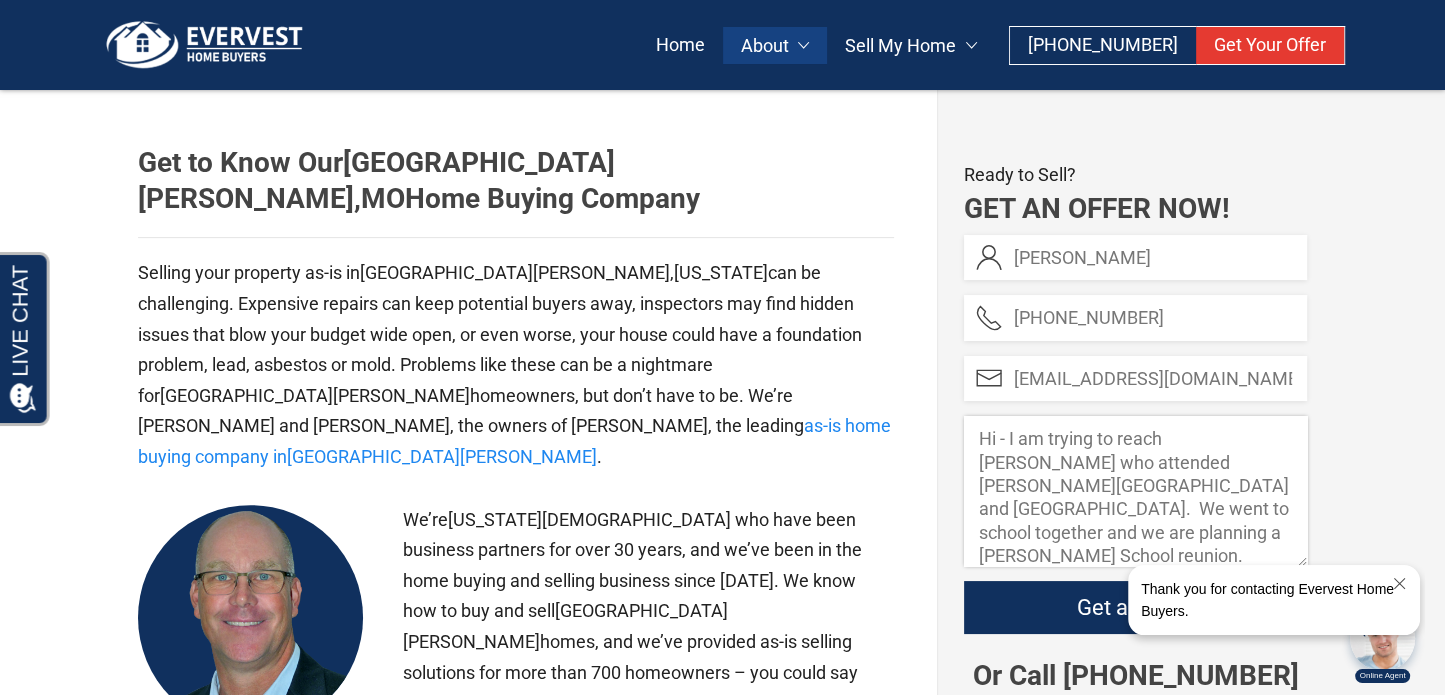 scroll, scrollTop: 9, scrollLeft: 0, axis: vertical 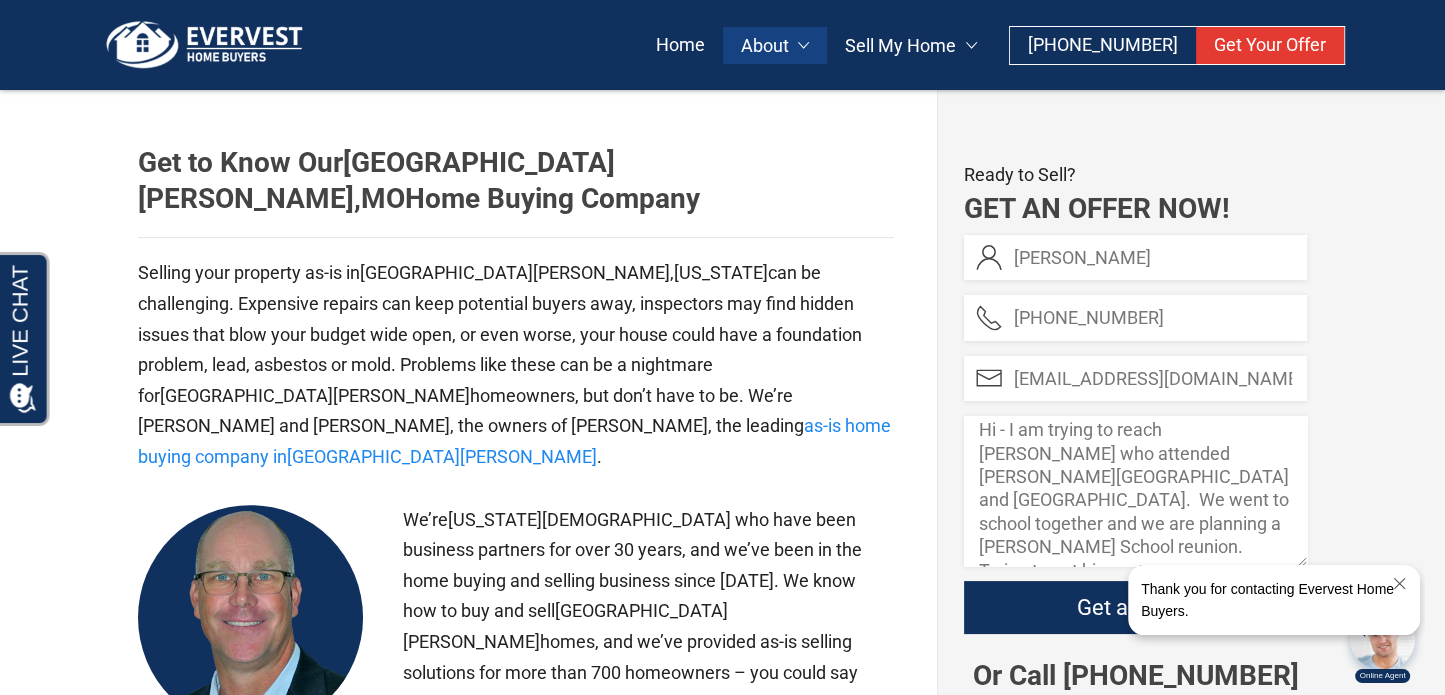 click at bounding box center (1397, 583) 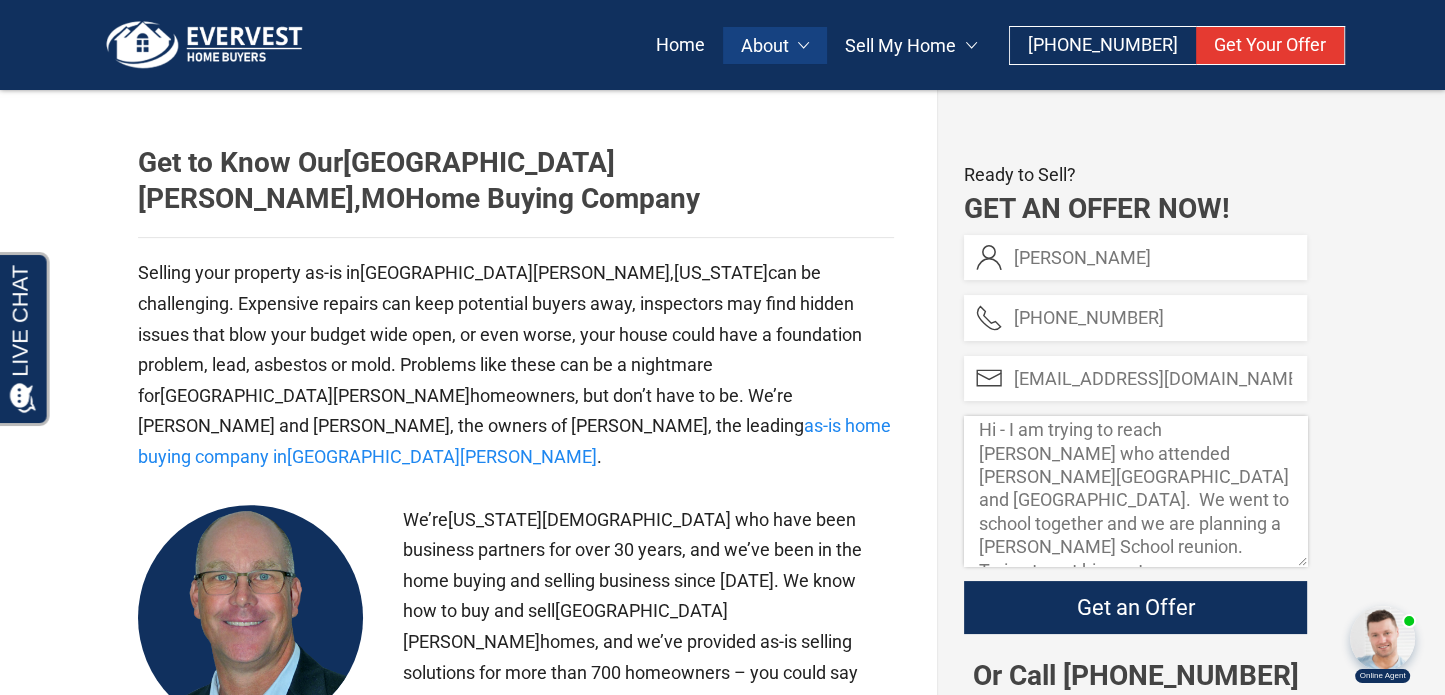 click on "Hi - I am trying to reach Scott Dolson who attended Henry School and Parkway West.  We went to school together and we are planning a Henry School reunion.  Trying to get his contra" at bounding box center [1135, 491] 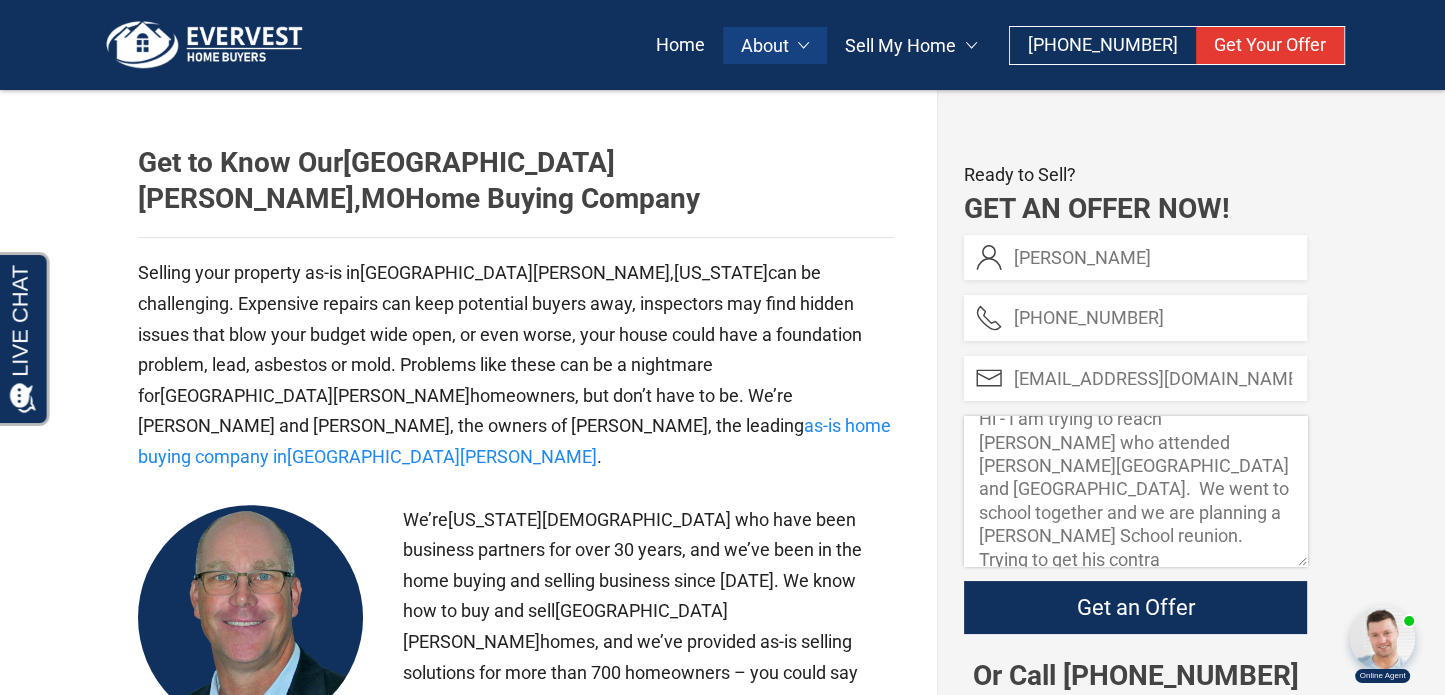 drag, startPoint x: 1176, startPoint y: 562, endPoint x: 1156, endPoint y: 567, distance: 20.615528 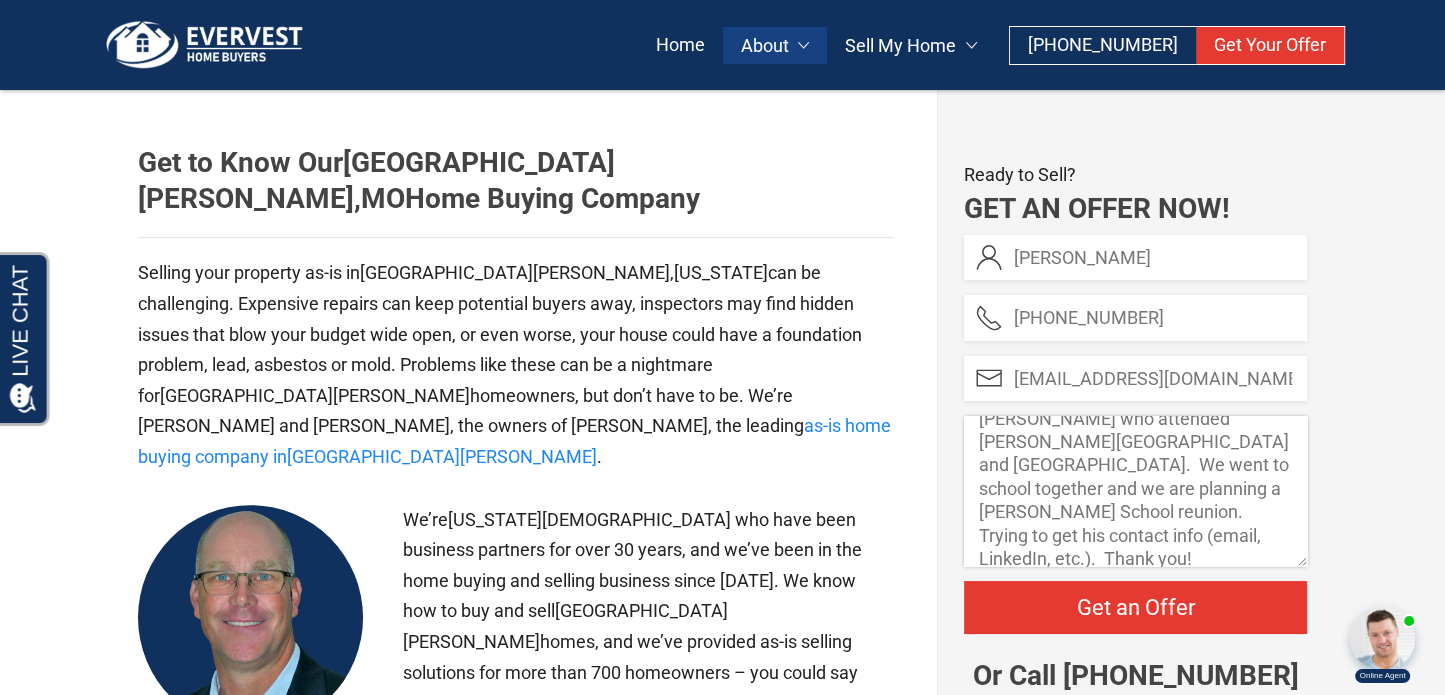 scroll, scrollTop: 45, scrollLeft: 0, axis: vertical 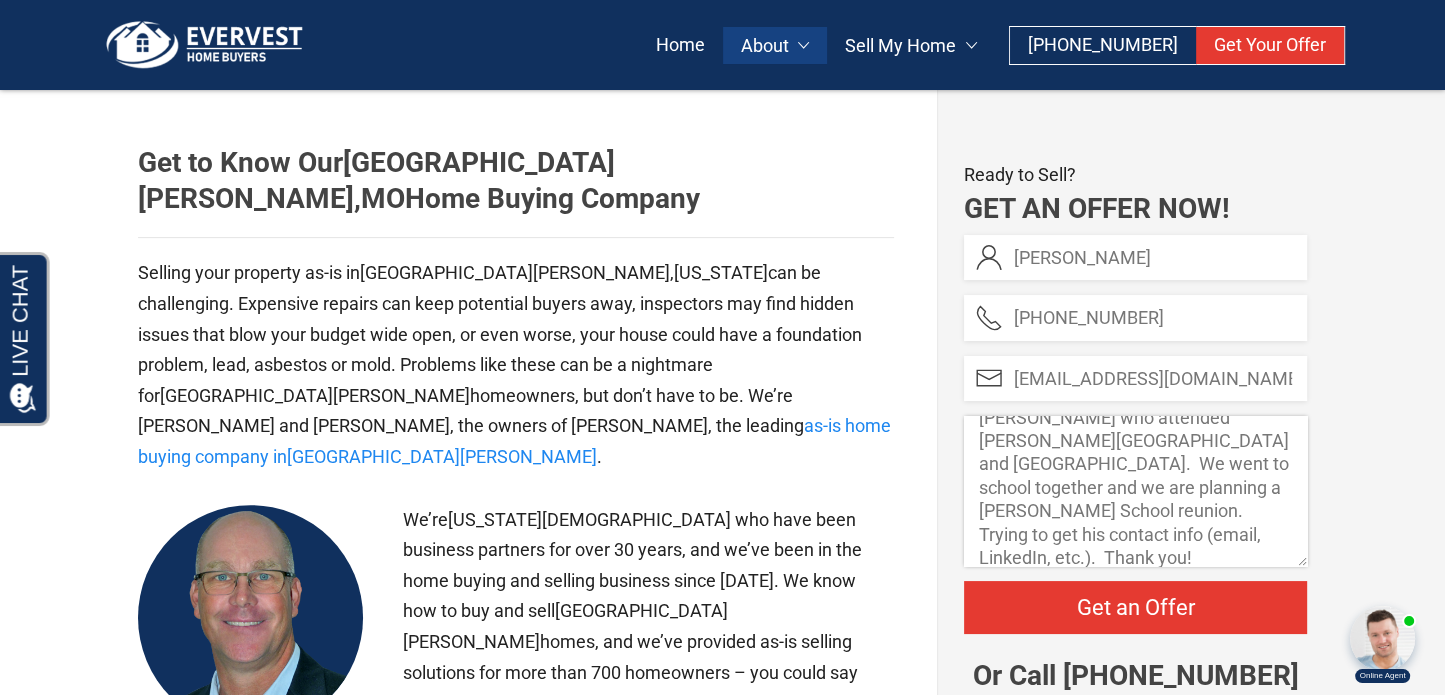 type on "Hi - I am trying to reach [PERSON_NAME] who attended [PERSON_NAME][GEOGRAPHIC_DATA] and [GEOGRAPHIC_DATA].  We went to school together and we are planning a [PERSON_NAME] School reunion.  Trying to get his contact info (email, LinkedIn, etc.).  Thank you!" 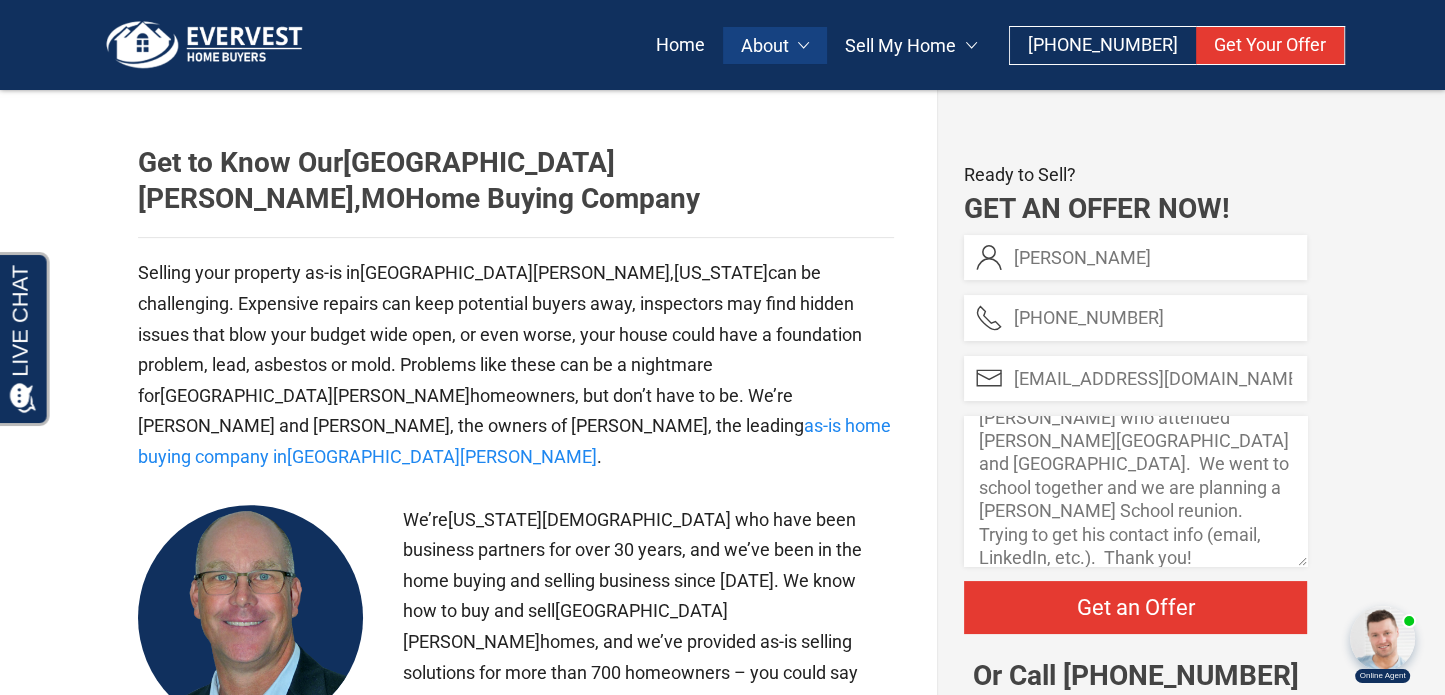 click on "Get an Offer" at bounding box center (1135, 607) 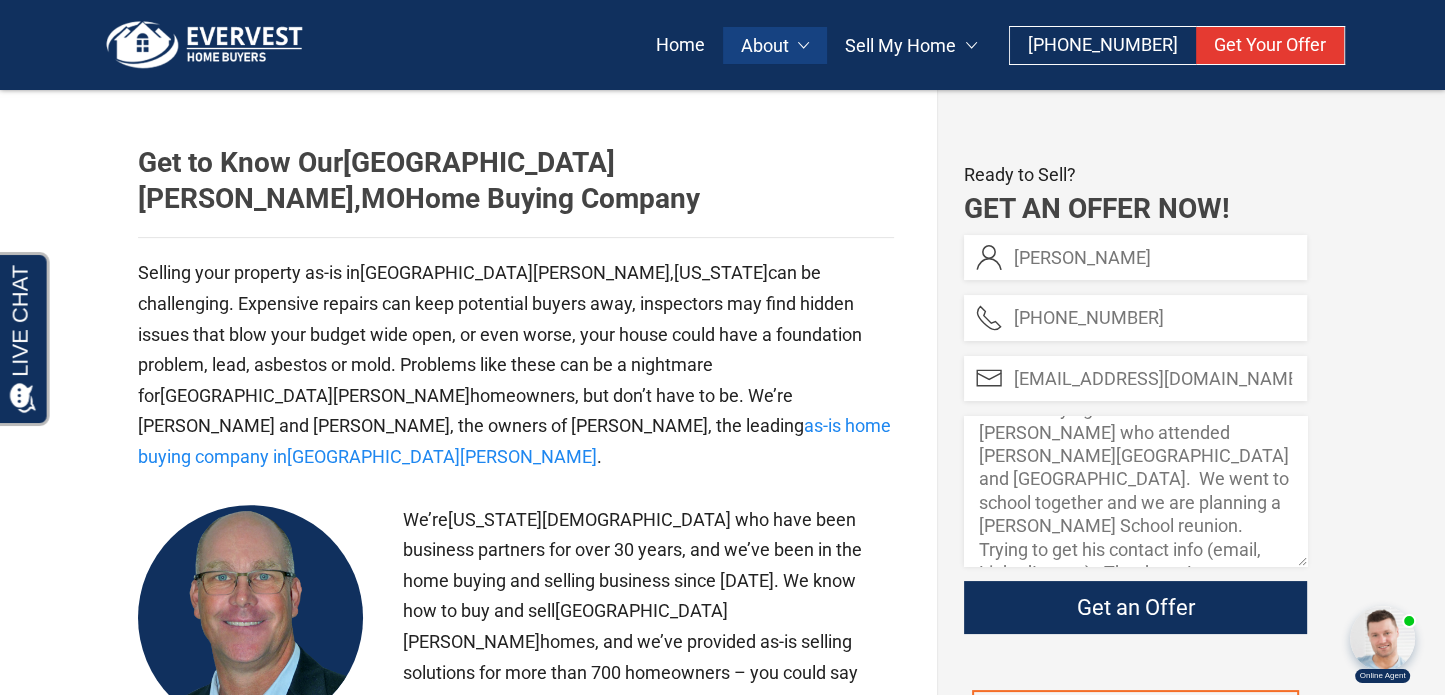 scroll, scrollTop: 45, scrollLeft: 0, axis: vertical 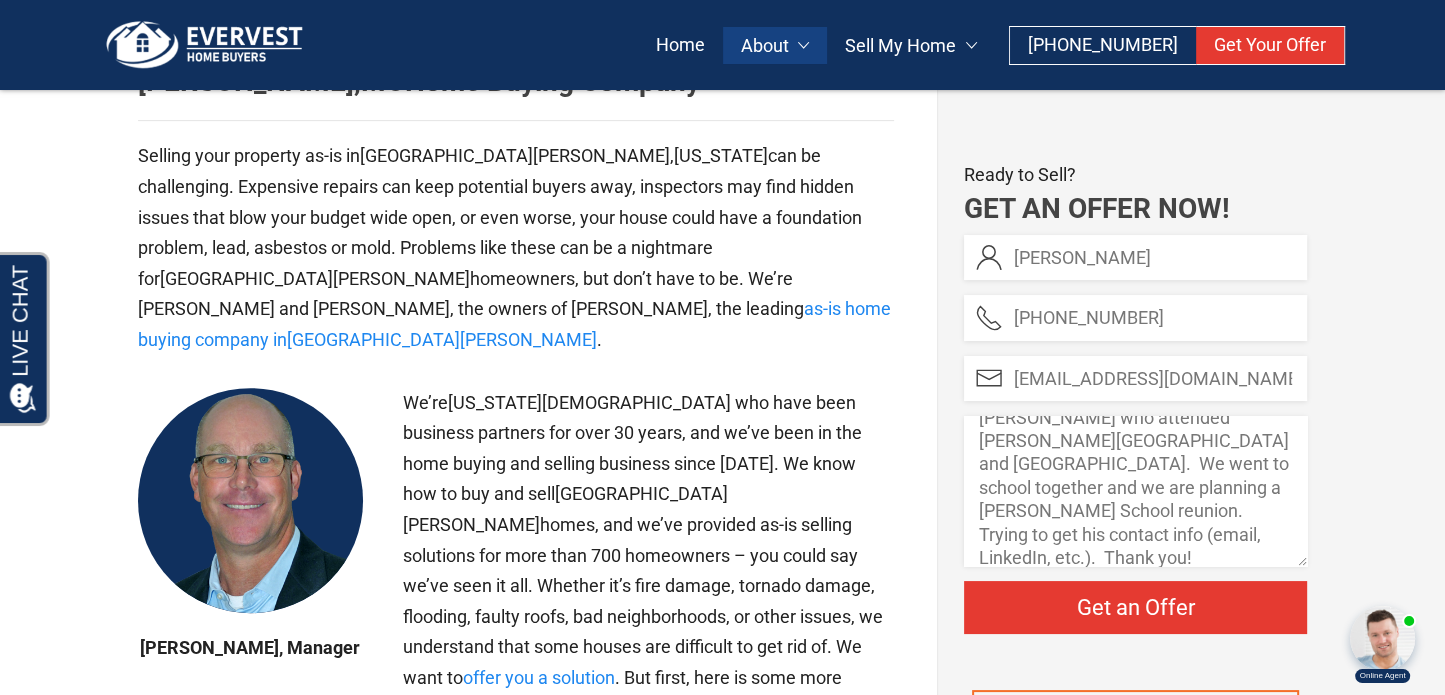 click on "Get an Offer" at bounding box center (1135, 607) 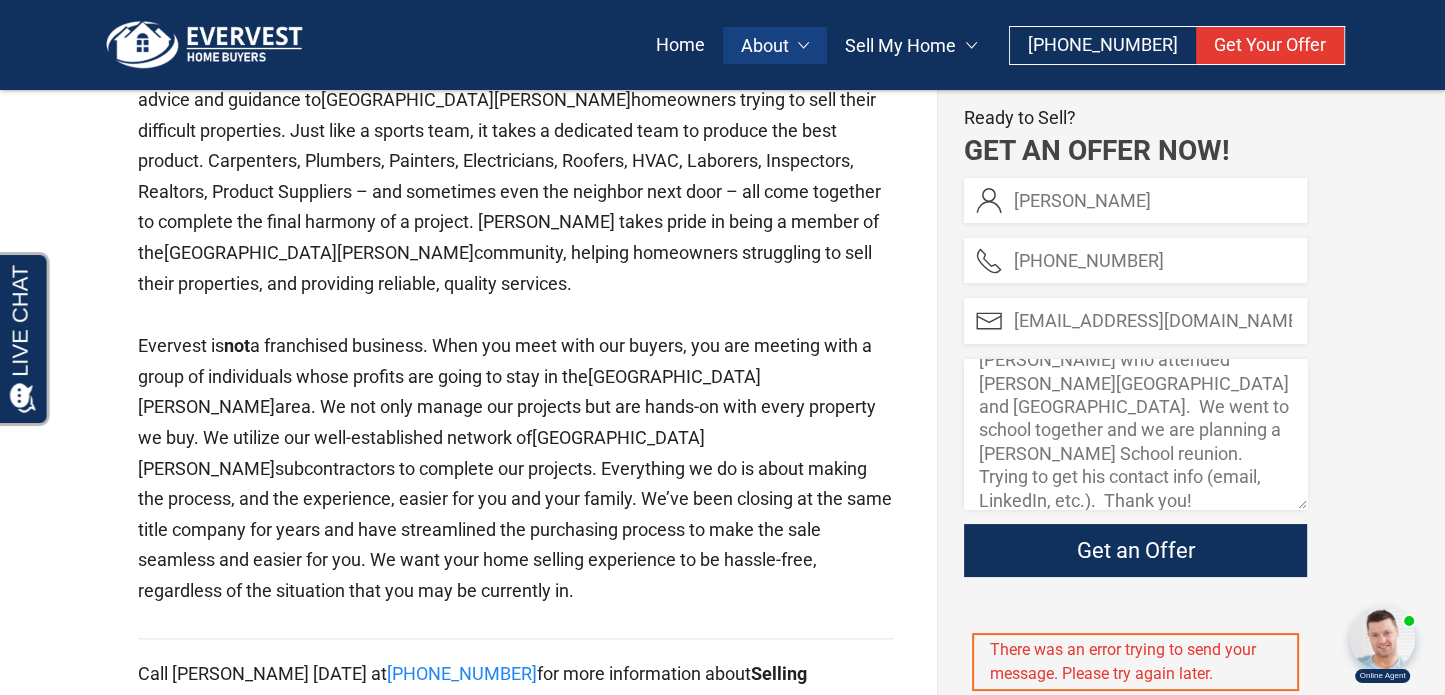 scroll, scrollTop: 2038, scrollLeft: 0, axis: vertical 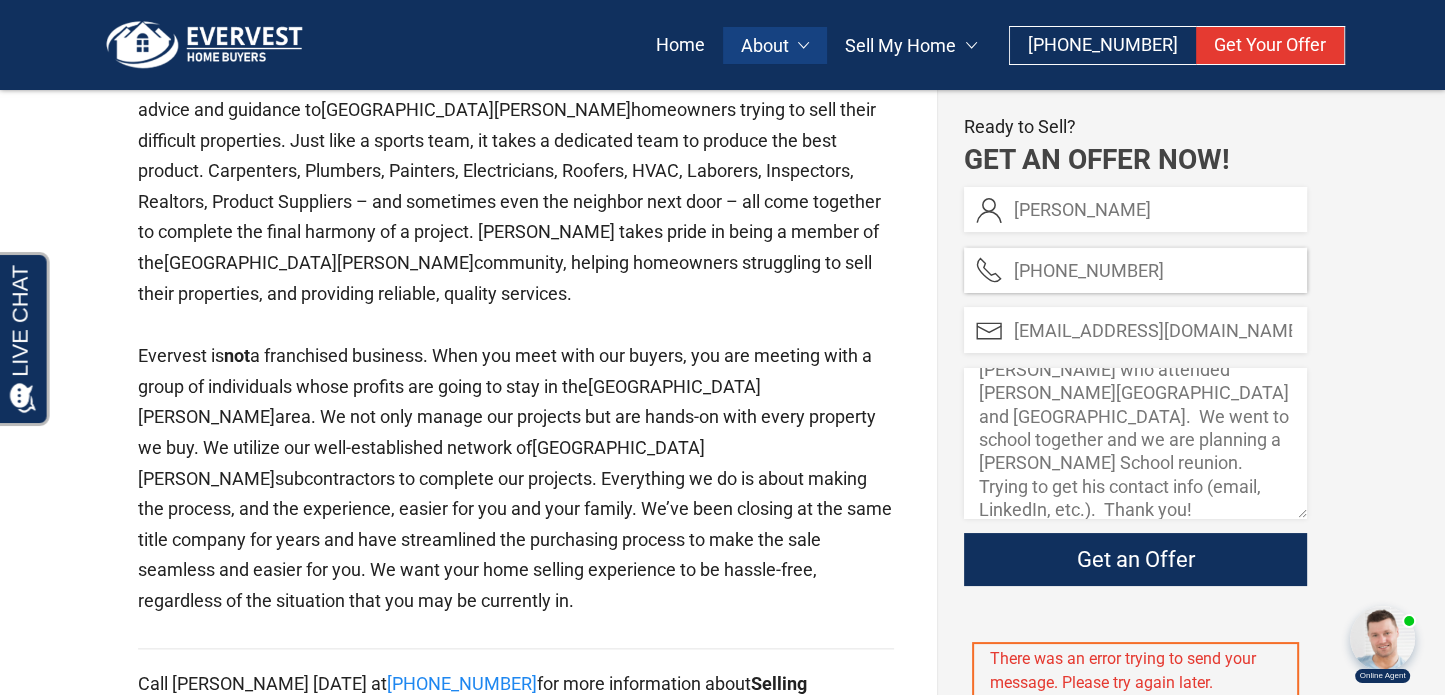 click on "314-555-5555" at bounding box center (1135, 270) 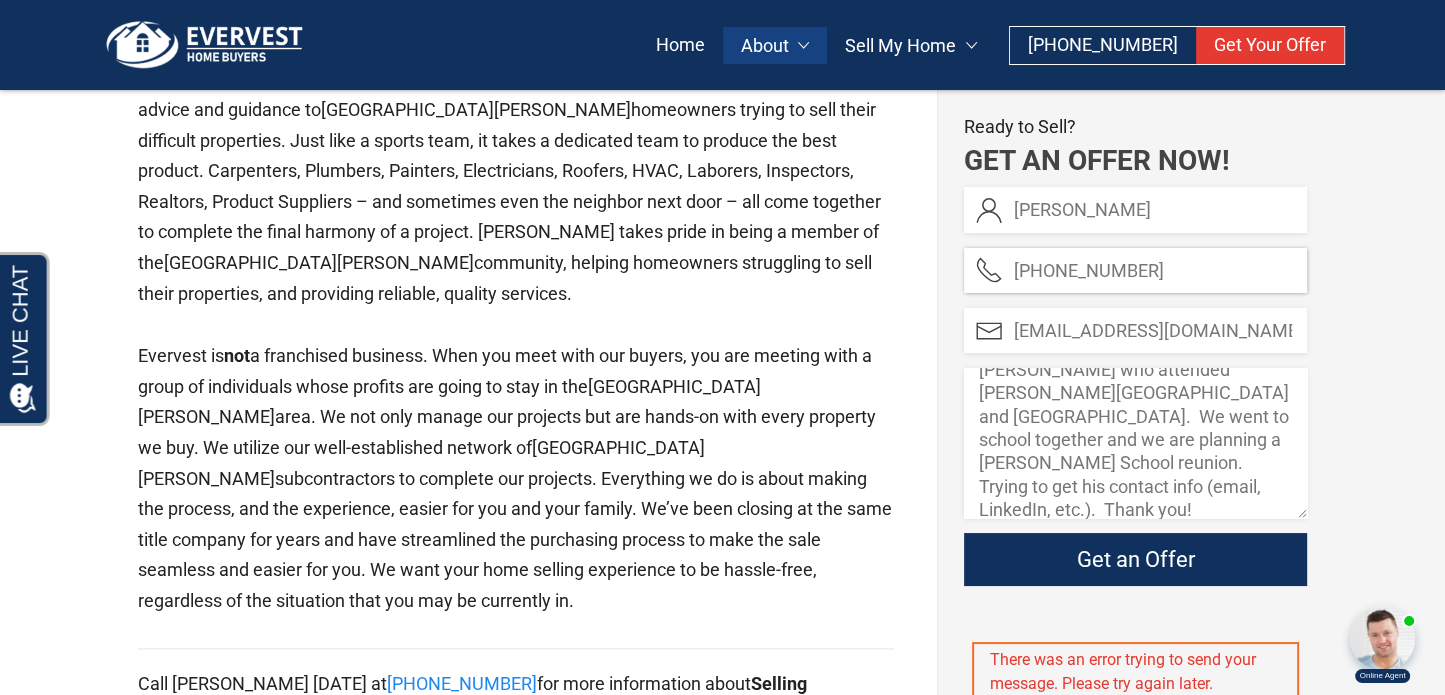 drag, startPoint x: 1110, startPoint y: 279, endPoint x: 1154, endPoint y: 278, distance: 44.011364 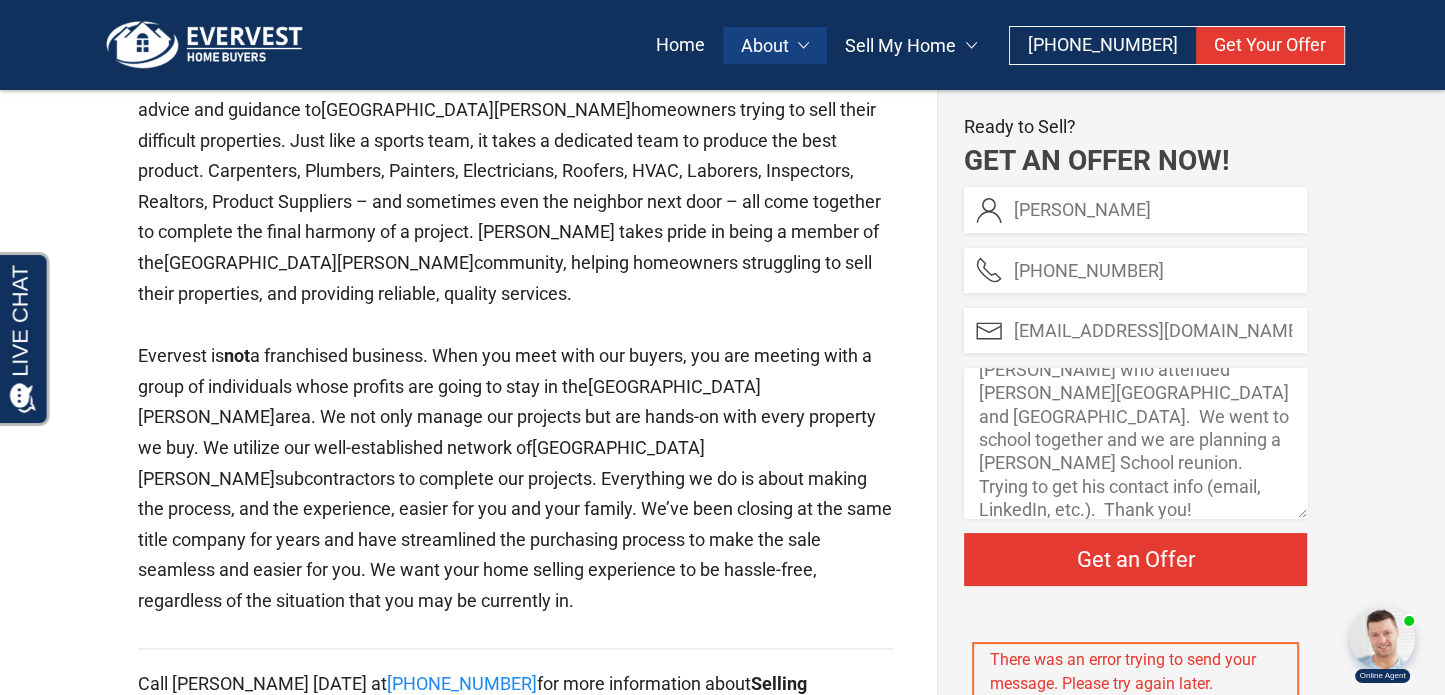 click on "Get an Offer" at bounding box center [1135, 559] 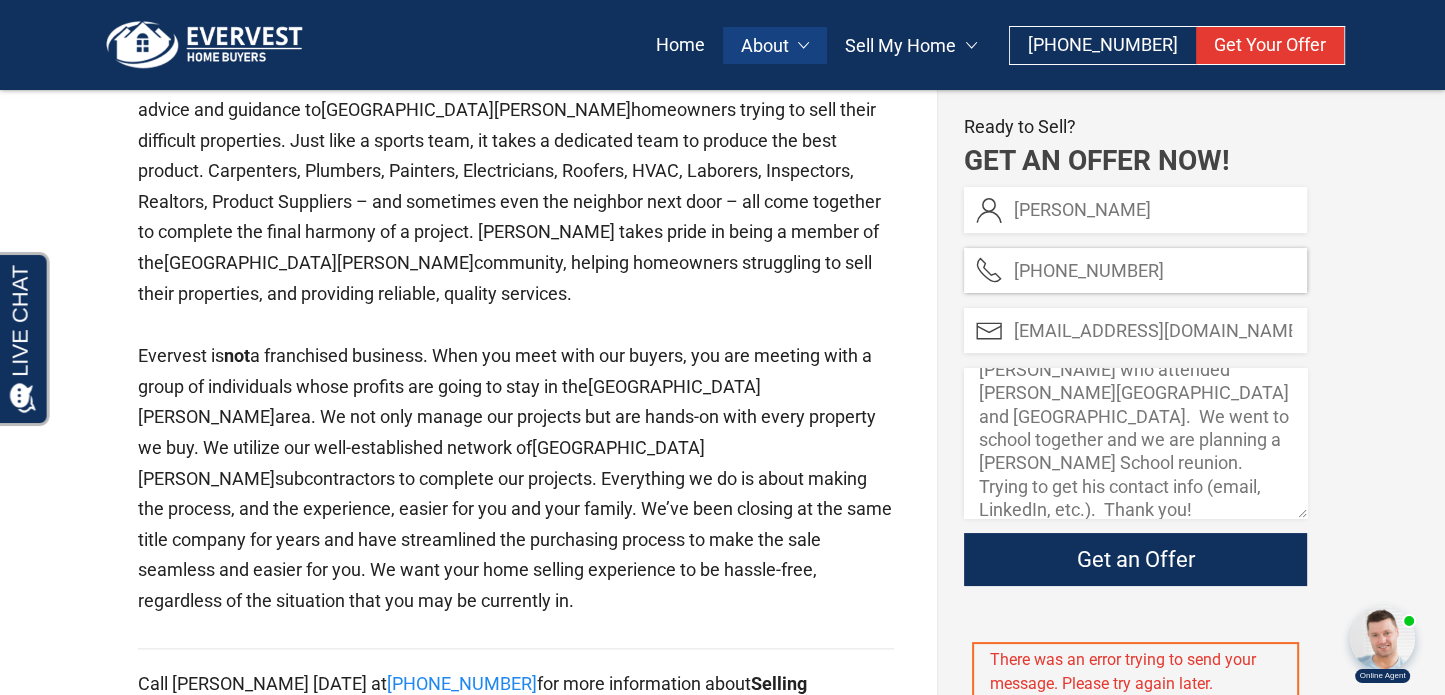 drag, startPoint x: 1142, startPoint y: 275, endPoint x: 1054, endPoint y: 275, distance: 88 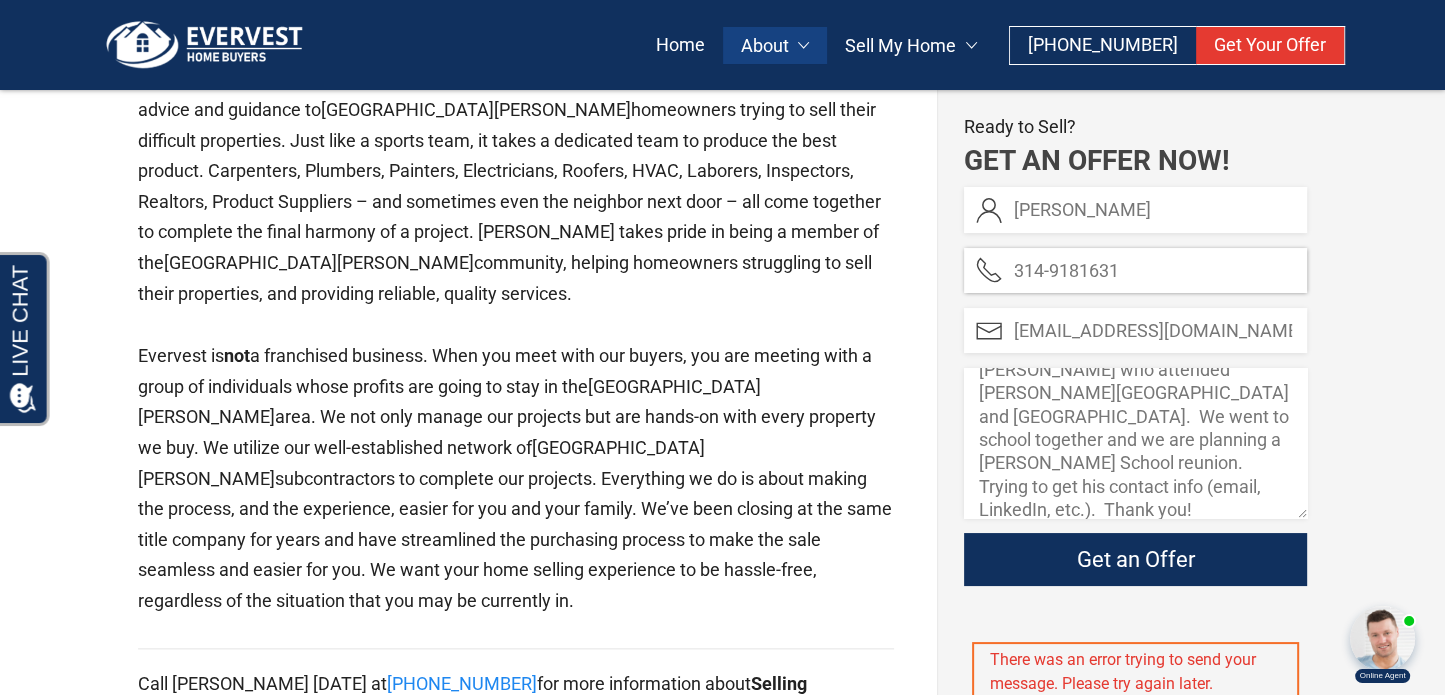 drag, startPoint x: 1151, startPoint y: 271, endPoint x: 1044, endPoint y: 275, distance: 107.07474 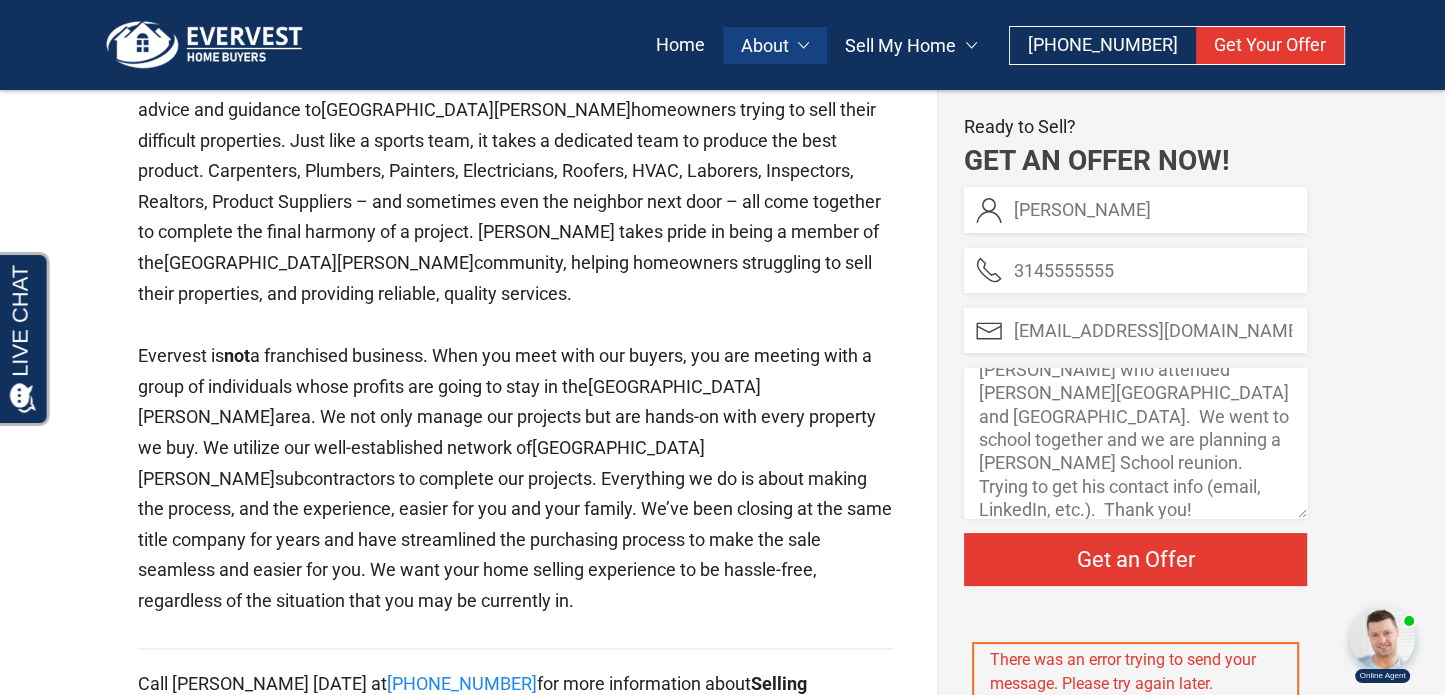 click on "Get an Offer" at bounding box center (1135, 559) 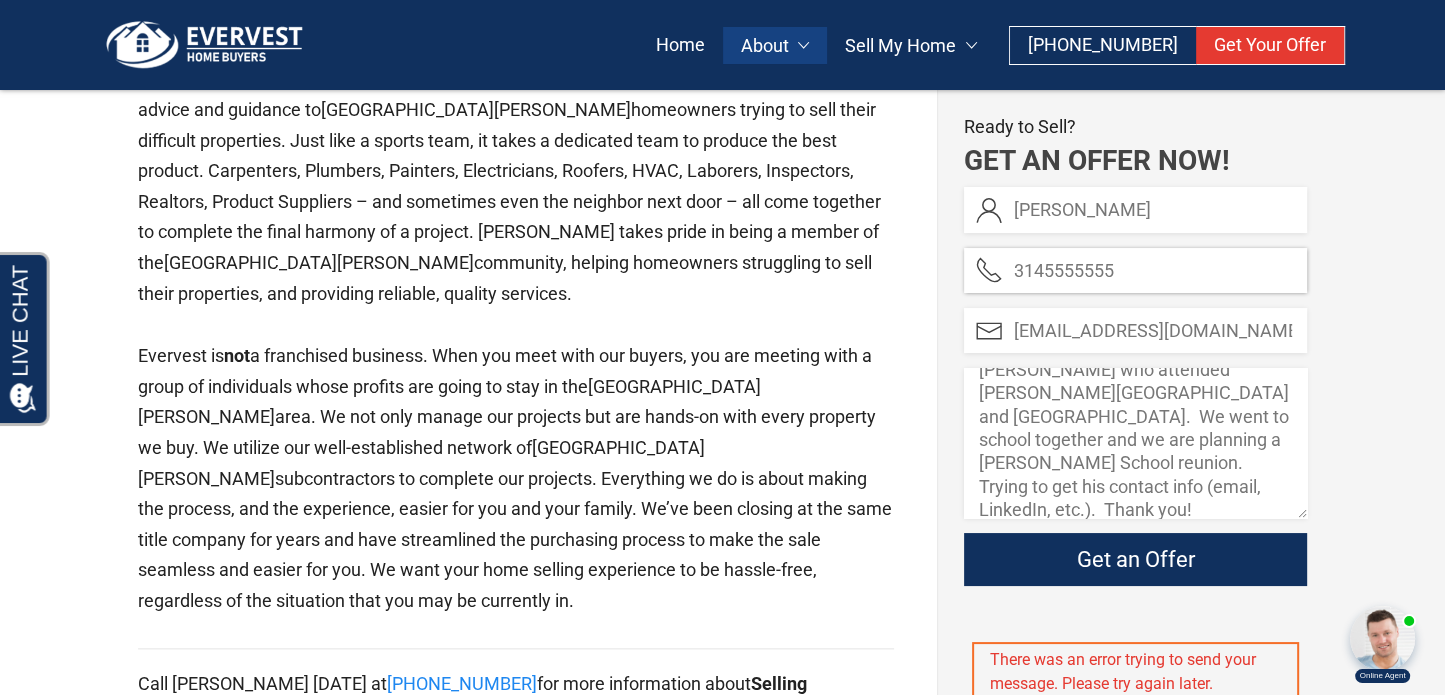 click on "3145555555" at bounding box center (1135, 270) 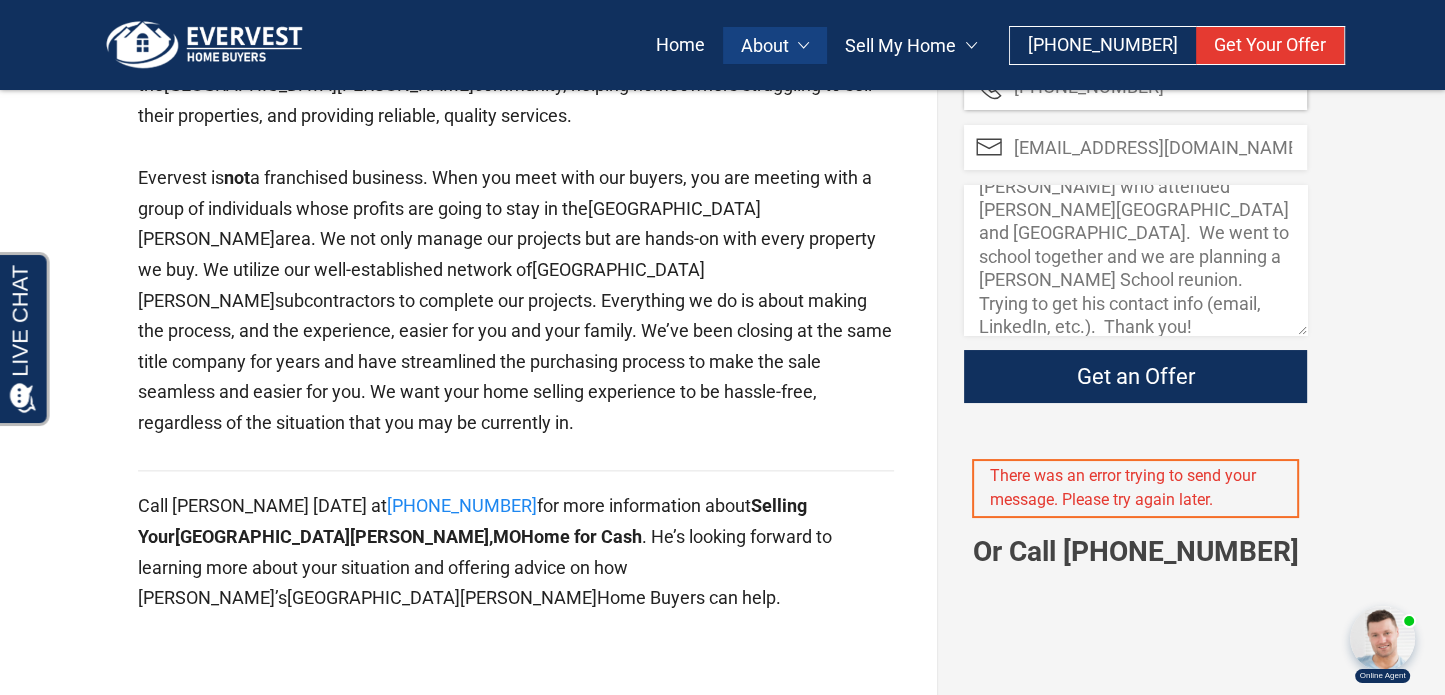 scroll, scrollTop: 2221, scrollLeft: 0, axis: vertical 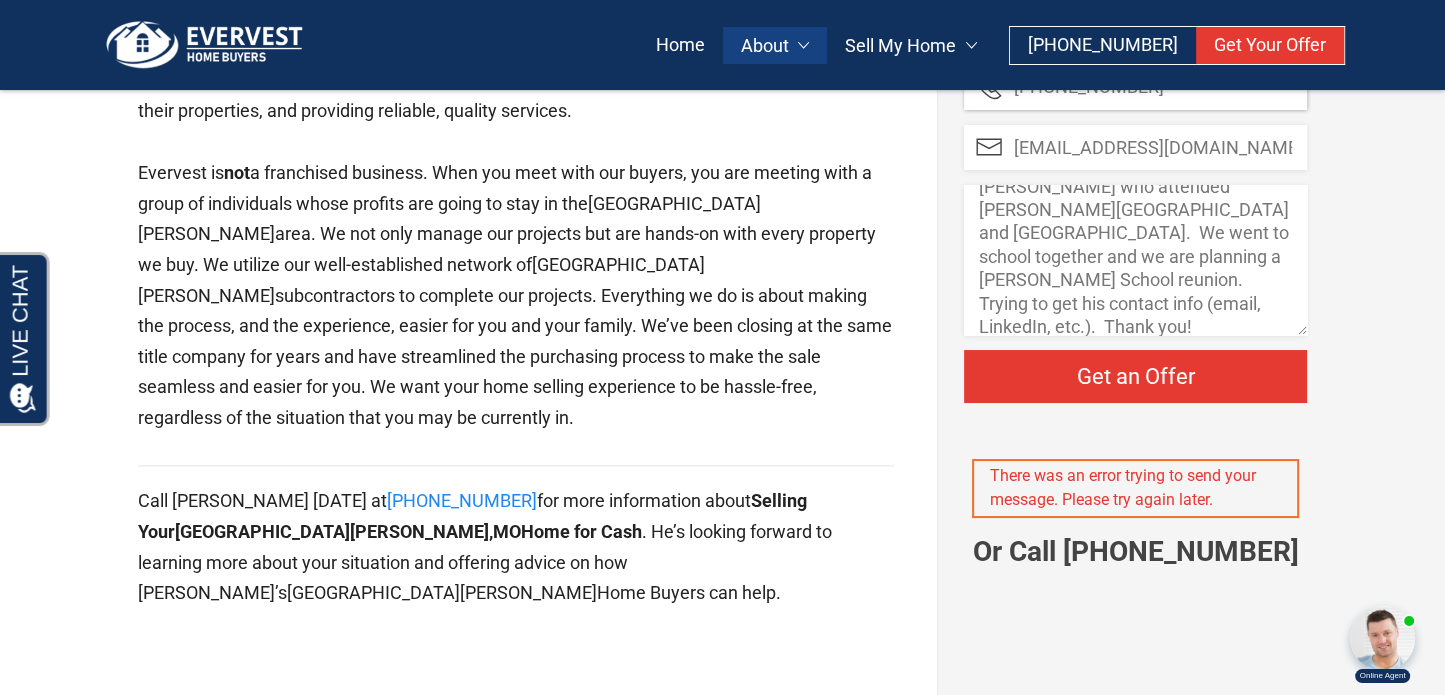 type on "[PHONE_NUMBER]" 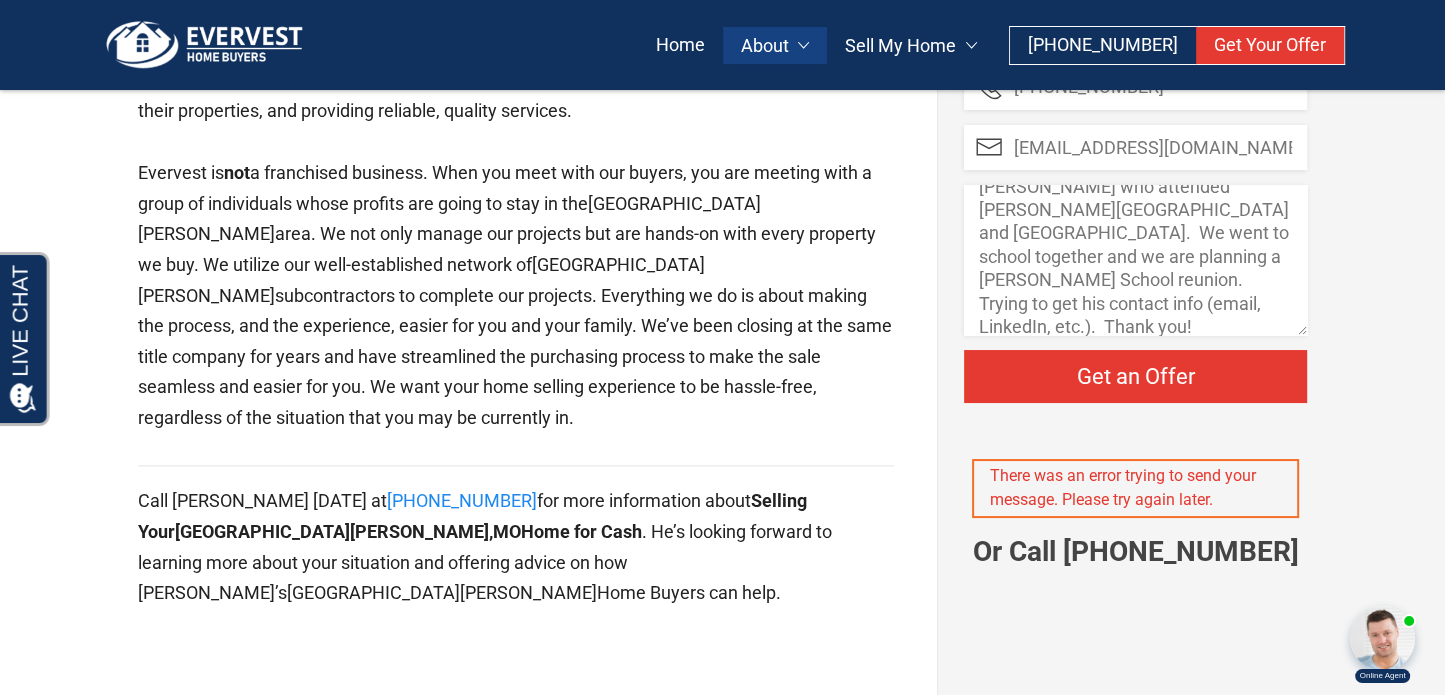 click on "Get an Offer" at bounding box center (1135, 376) 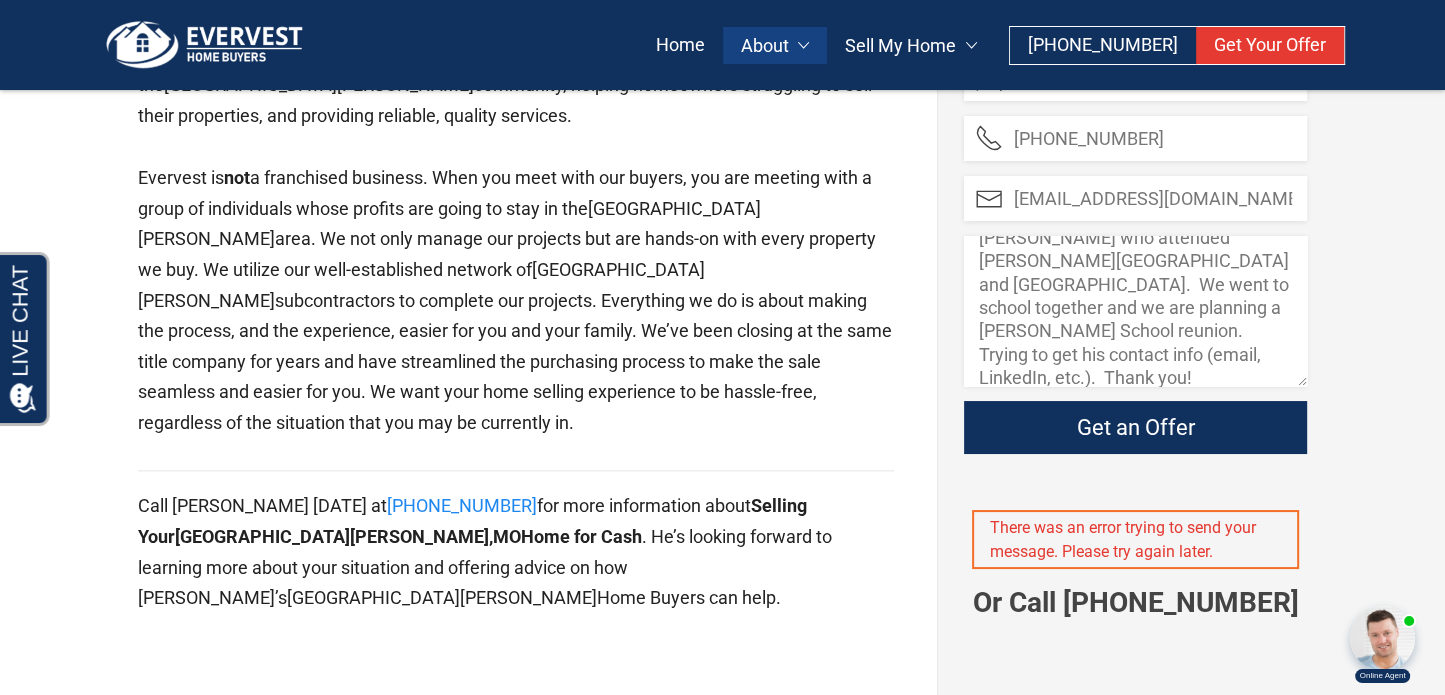 scroll, scrollTop: 2071, scrollLeft: 0, axis: vertical 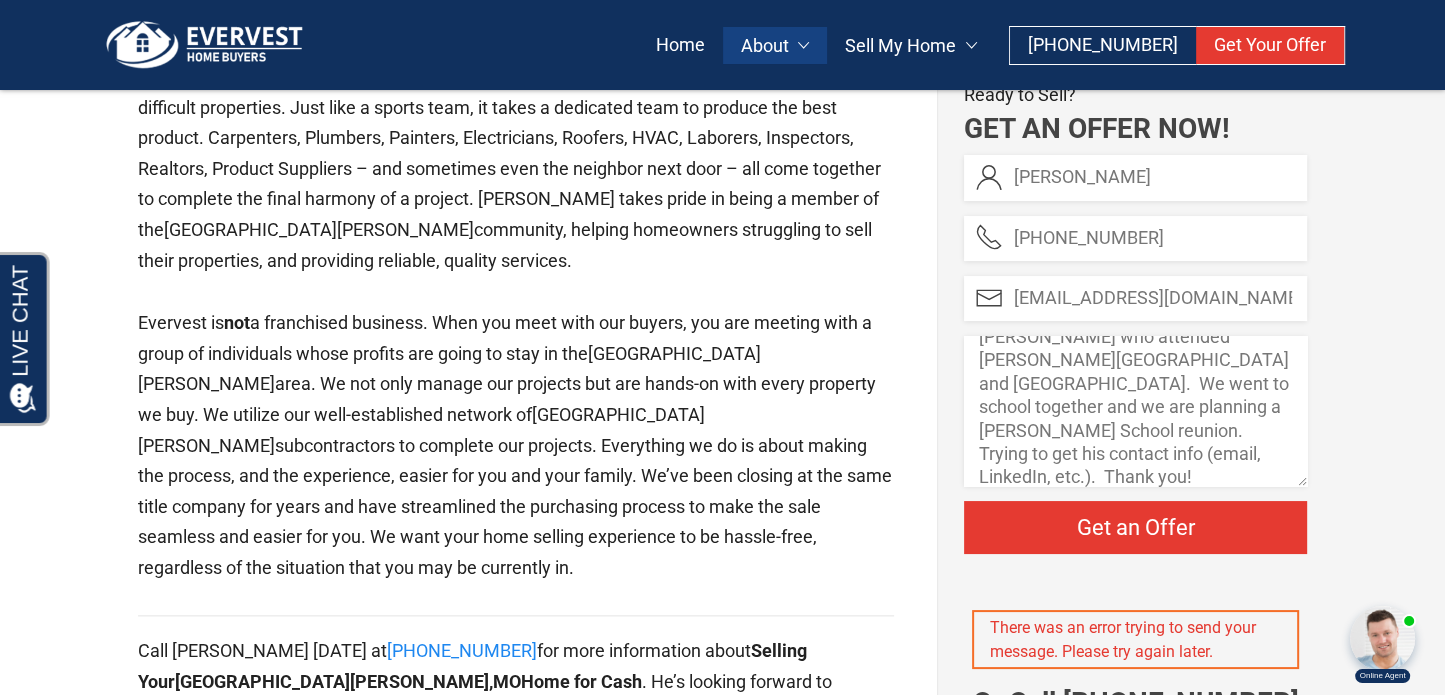 click on "Get an Offer" at bounding box center (1135, 527) 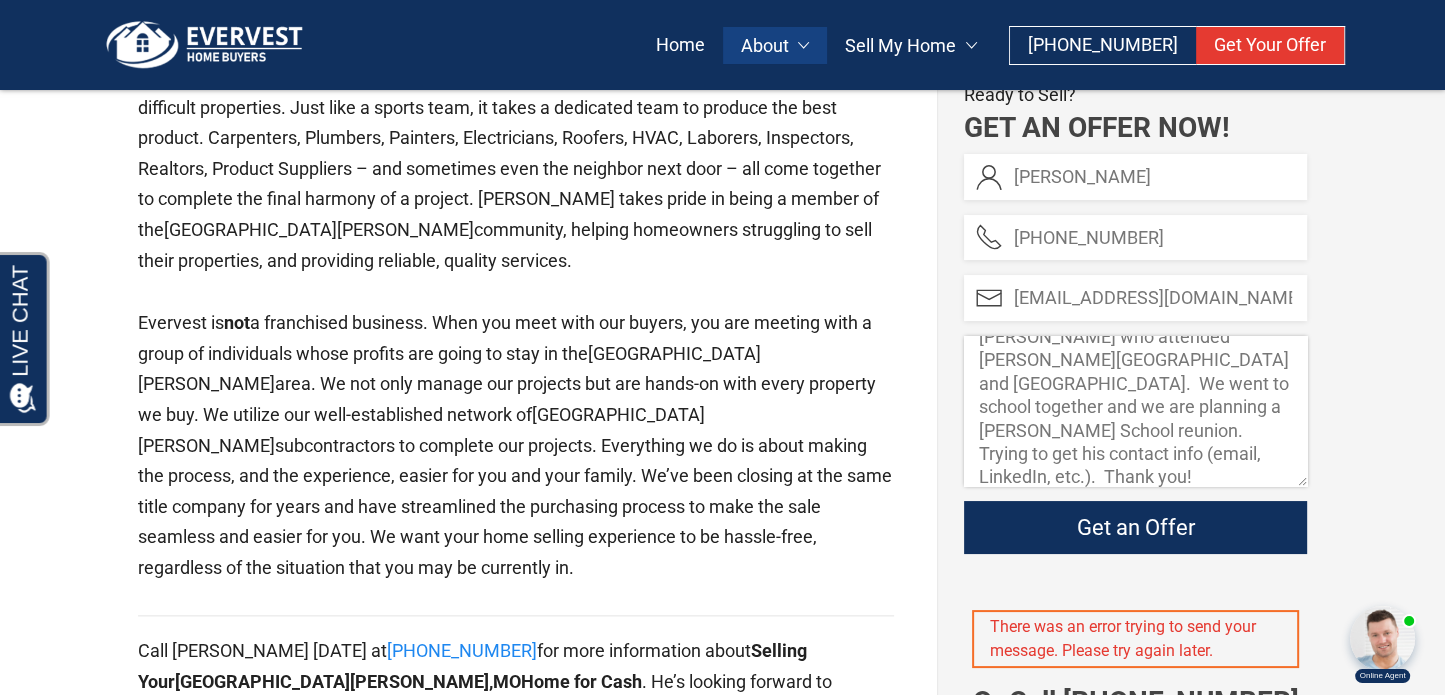 click on "Hi - I am trying to reach [PERSON_NAME] who attended [PERSON_NAME][GEOGRAPHIC_DATA] and [GEOGRAPHIC_DATA].  We went to school together and we are planning a [PERSON_NAME] School reunion.  Trying to get his contact info (email, LinkedIn, etc.).  Thank you!" at bounding box center [1135, 411] 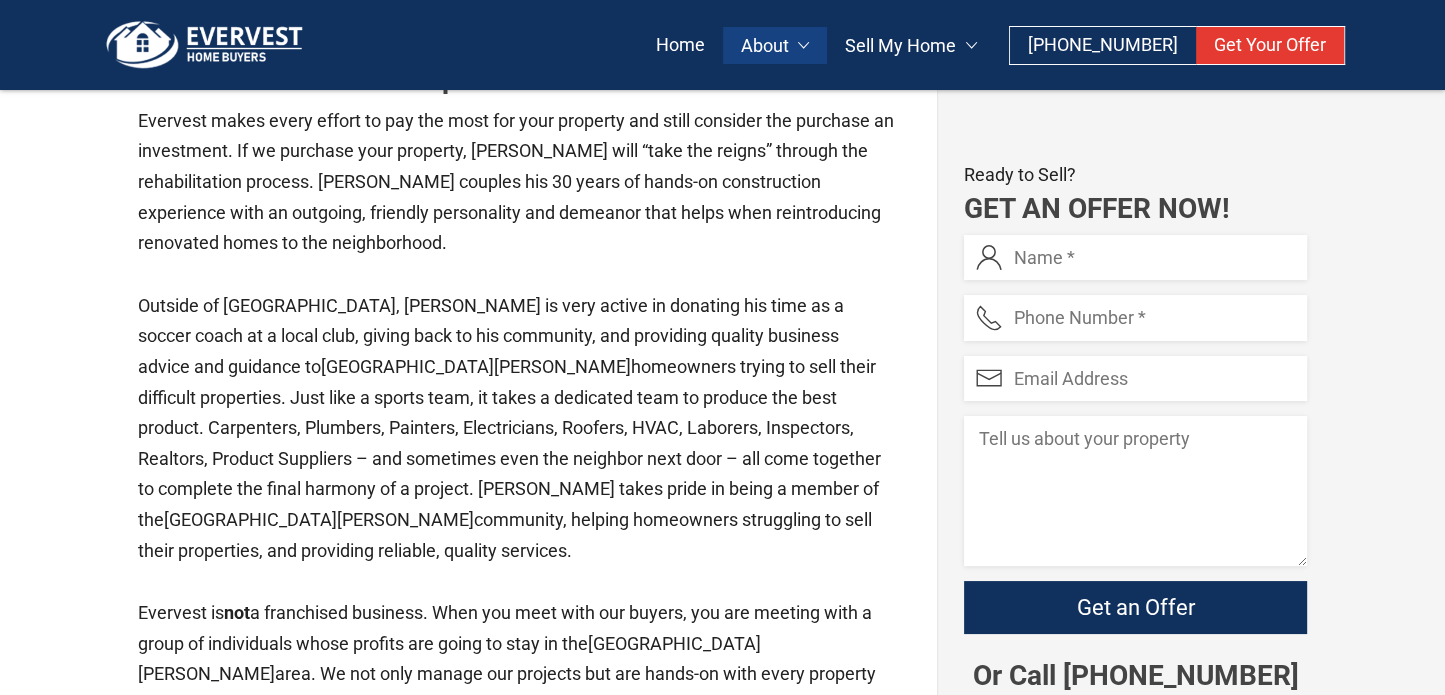 scroll, scrollTop: 2071, scrollLeft: 0, axis: vertical 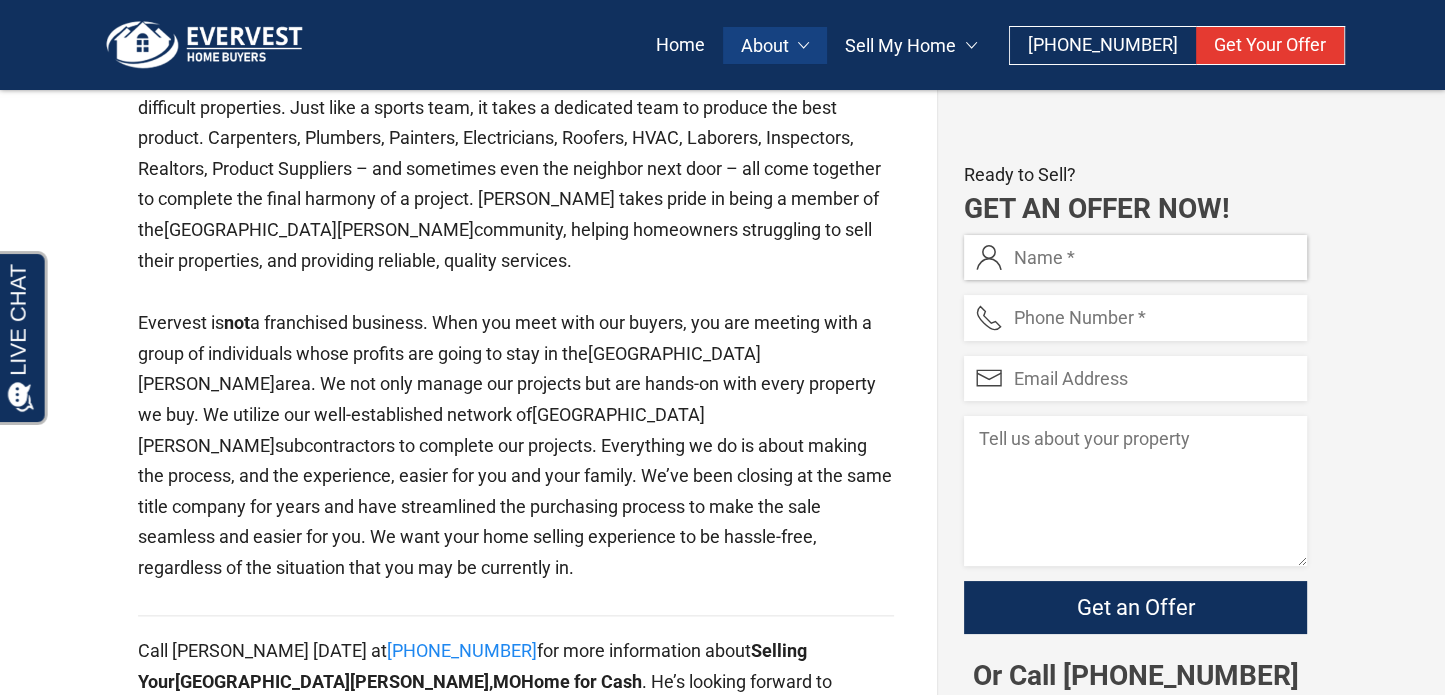 click at bounding box center [1135, 257] 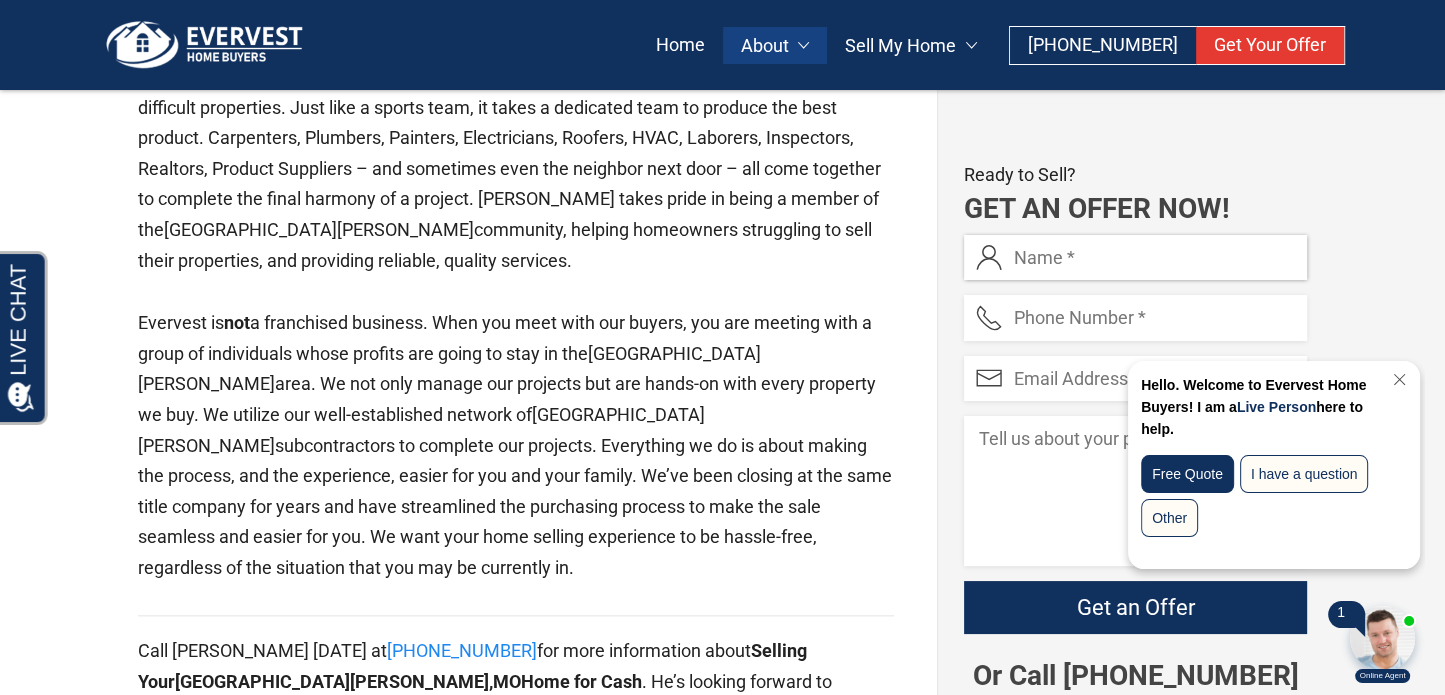 type on "[PERSON_NAME]" 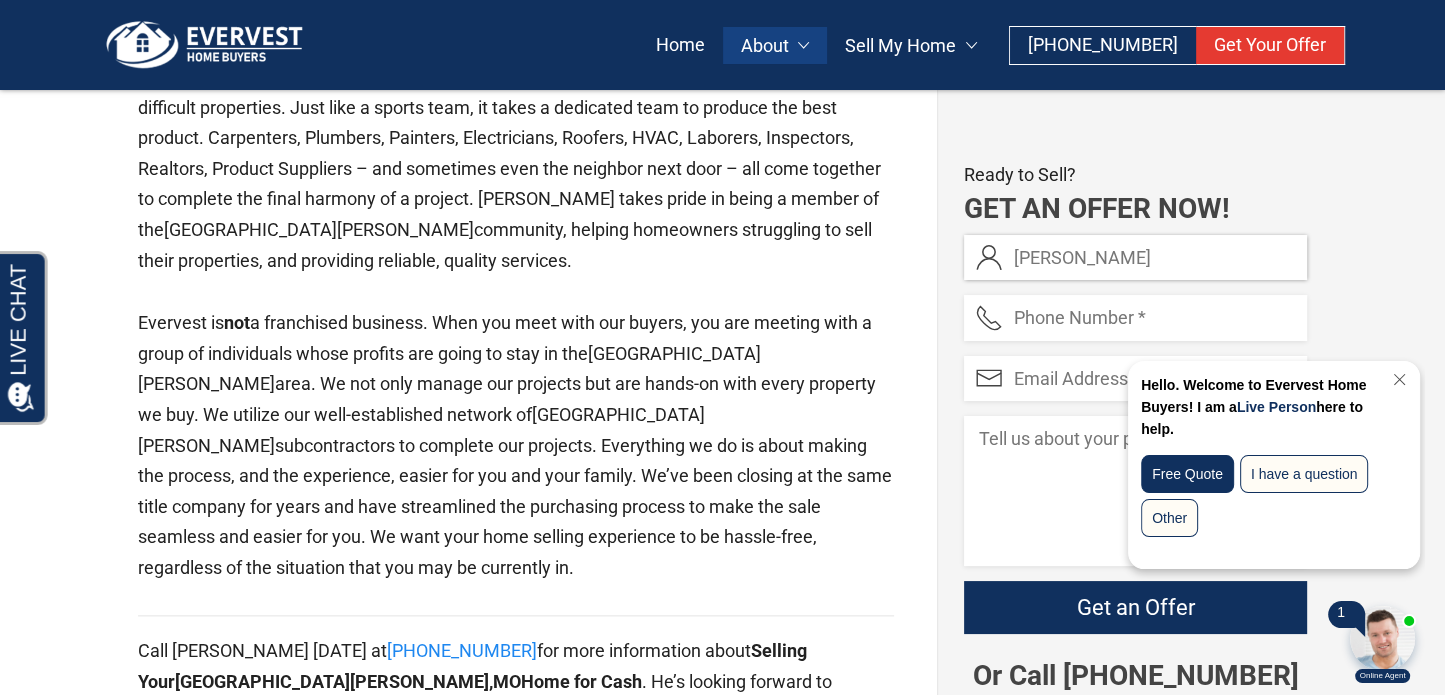 type on "[EMAIL_ADDRESS][DOMAIN_NAME]" 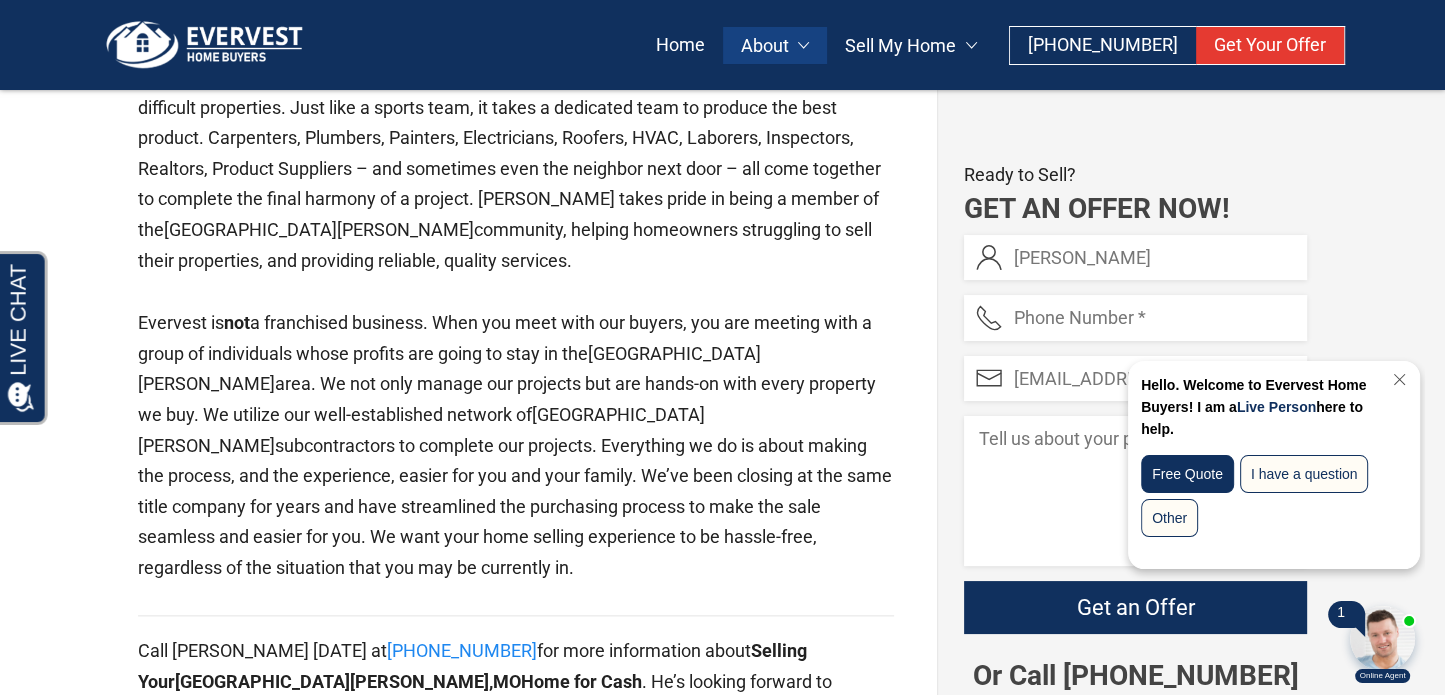 click on "1
Online Agent
Close
Hello. Welcome to Evervest Home Buyers! I am a  Live Person  here to help.
Free Quote
I have a question
Other
Scroll" at bounding box center (1216, 520) 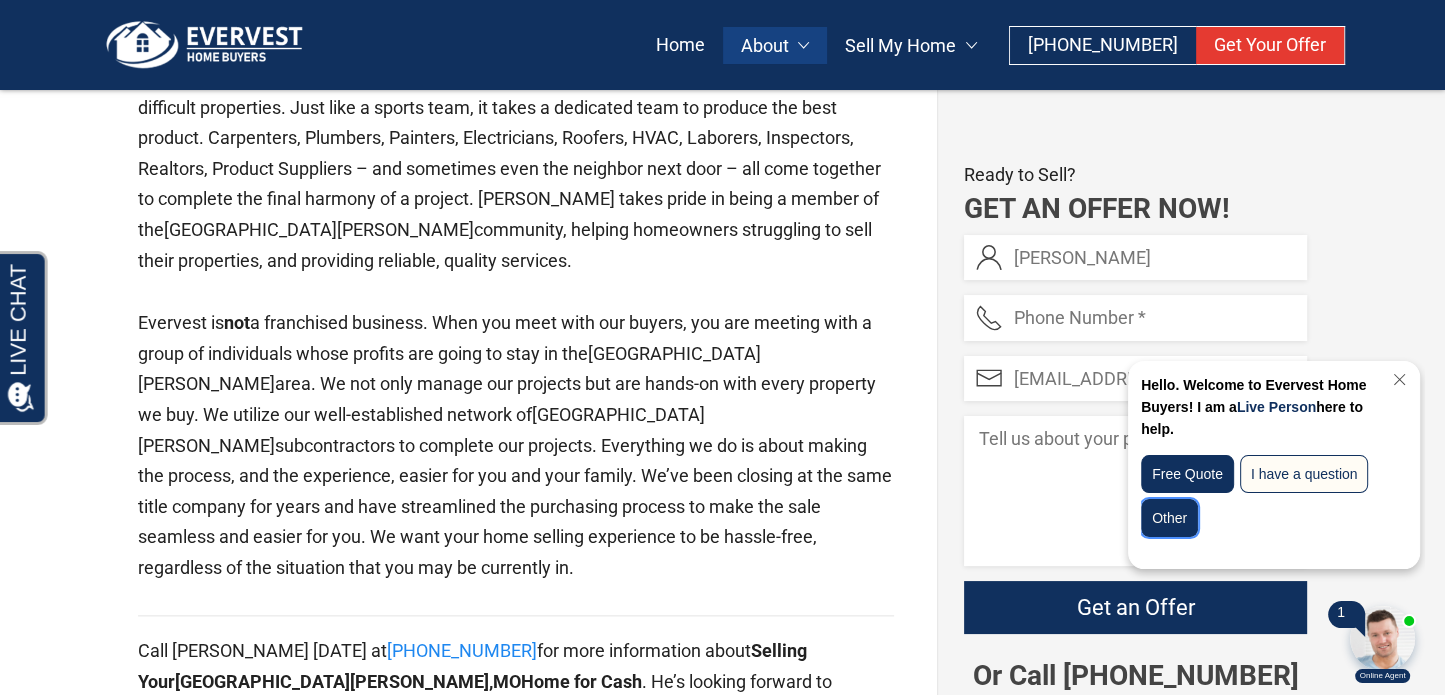 click on "Other" at bounding box center (1169, 518) 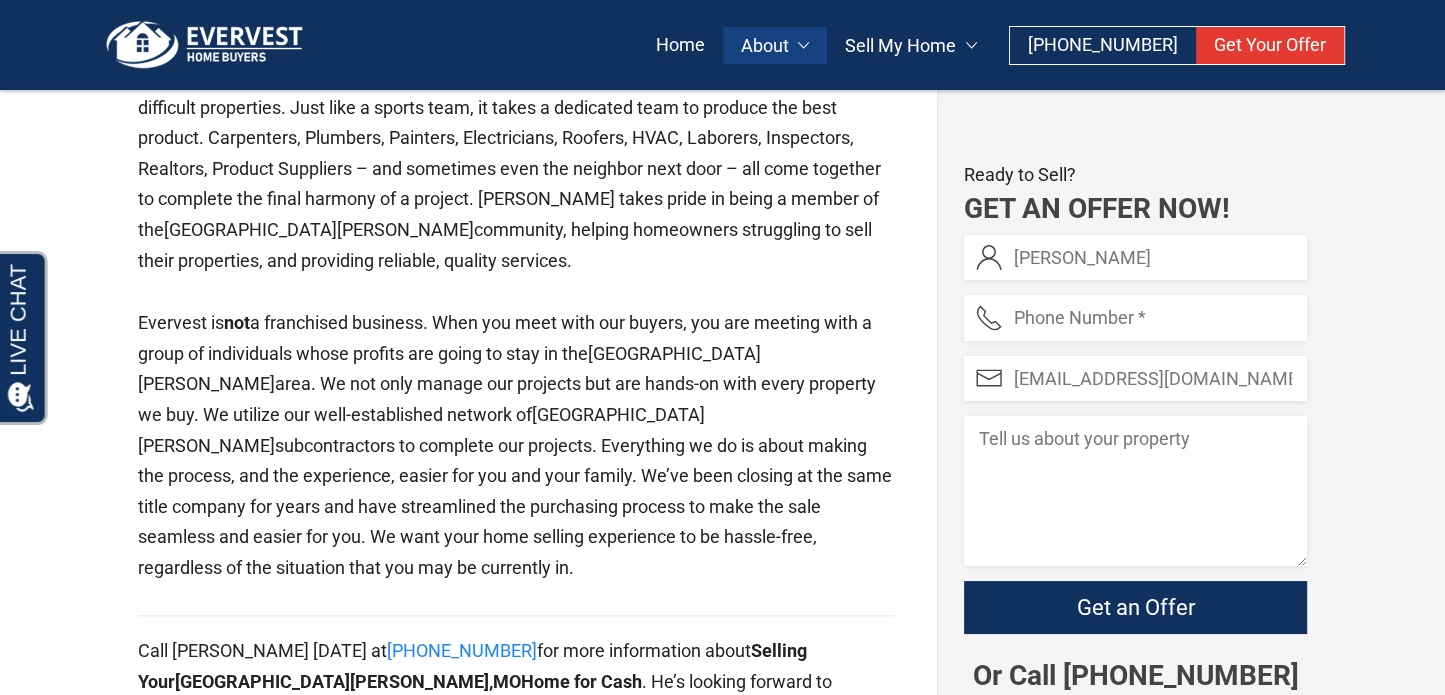 scroll, scrollTop: 0, scrollLeft: 0, axis: both 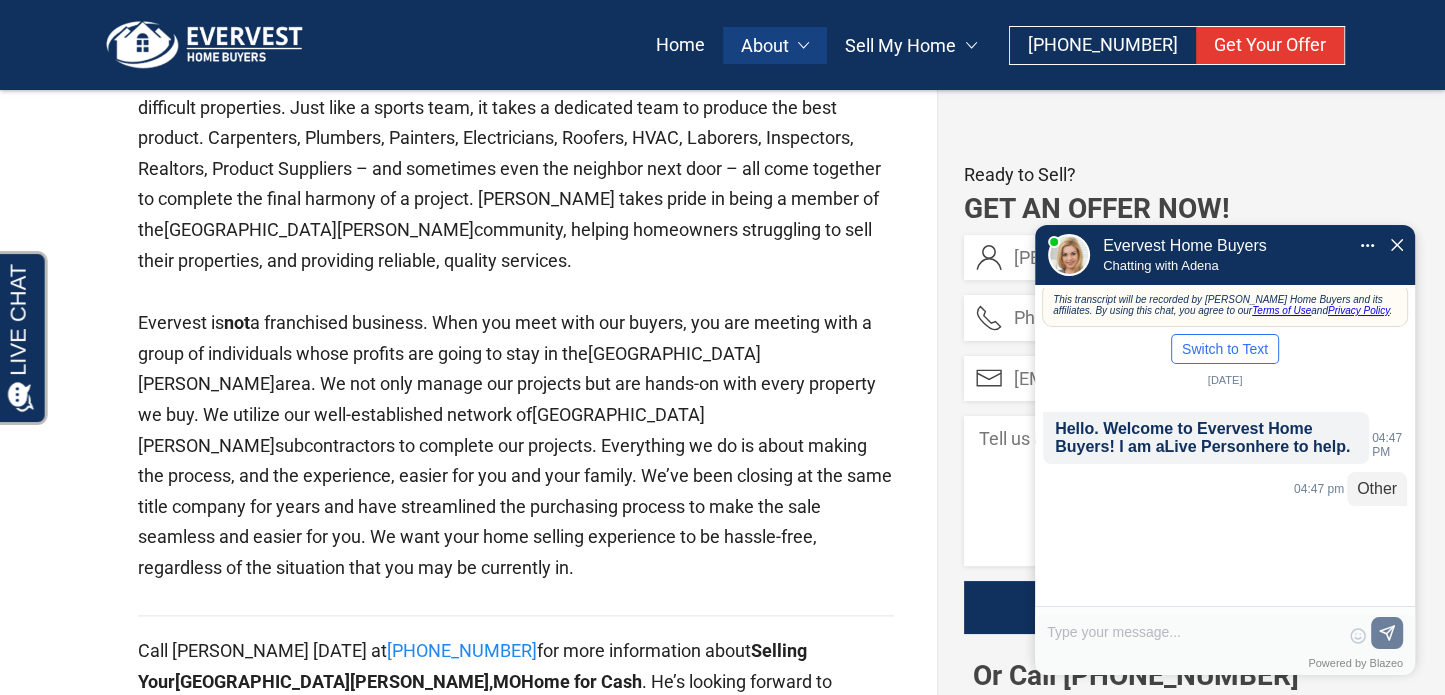 click at bounding box center (1397, 245) 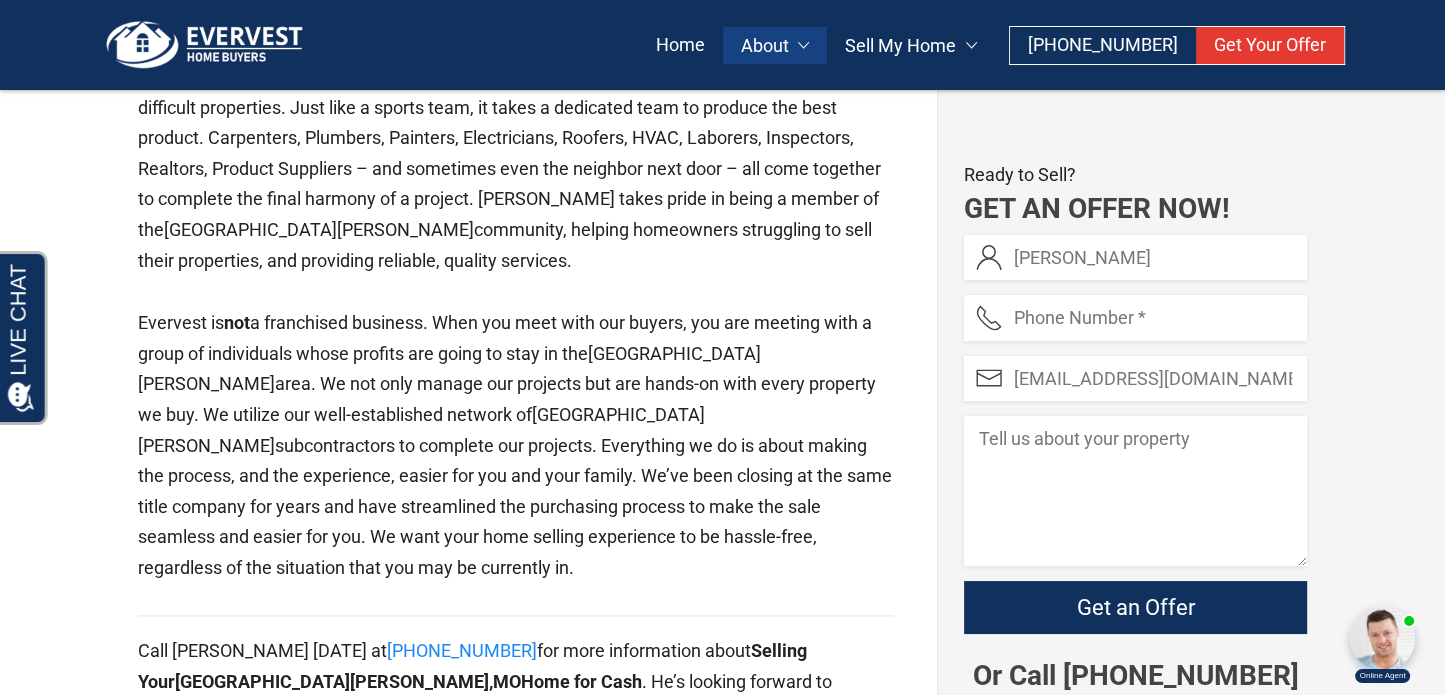 click on "1
Online Agent
Close
Hello. Welcome to Evervest Home Buyers! I am a  Live Person  here to help.
Free Quote
I have a question
Other
Scroll" at bounding box center [1216, 520] 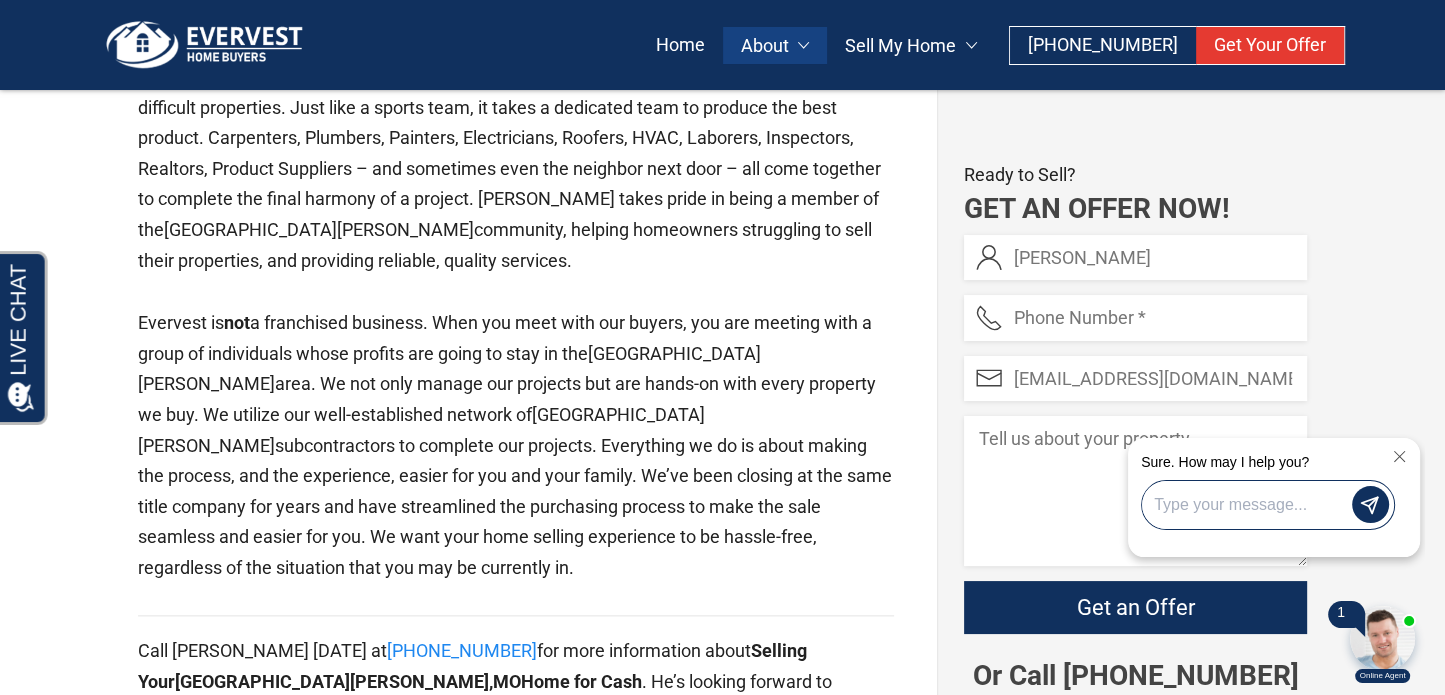 click on "1
Online Agent
Close
Sure. How may I help you?" at bounding box center (1216, 559) 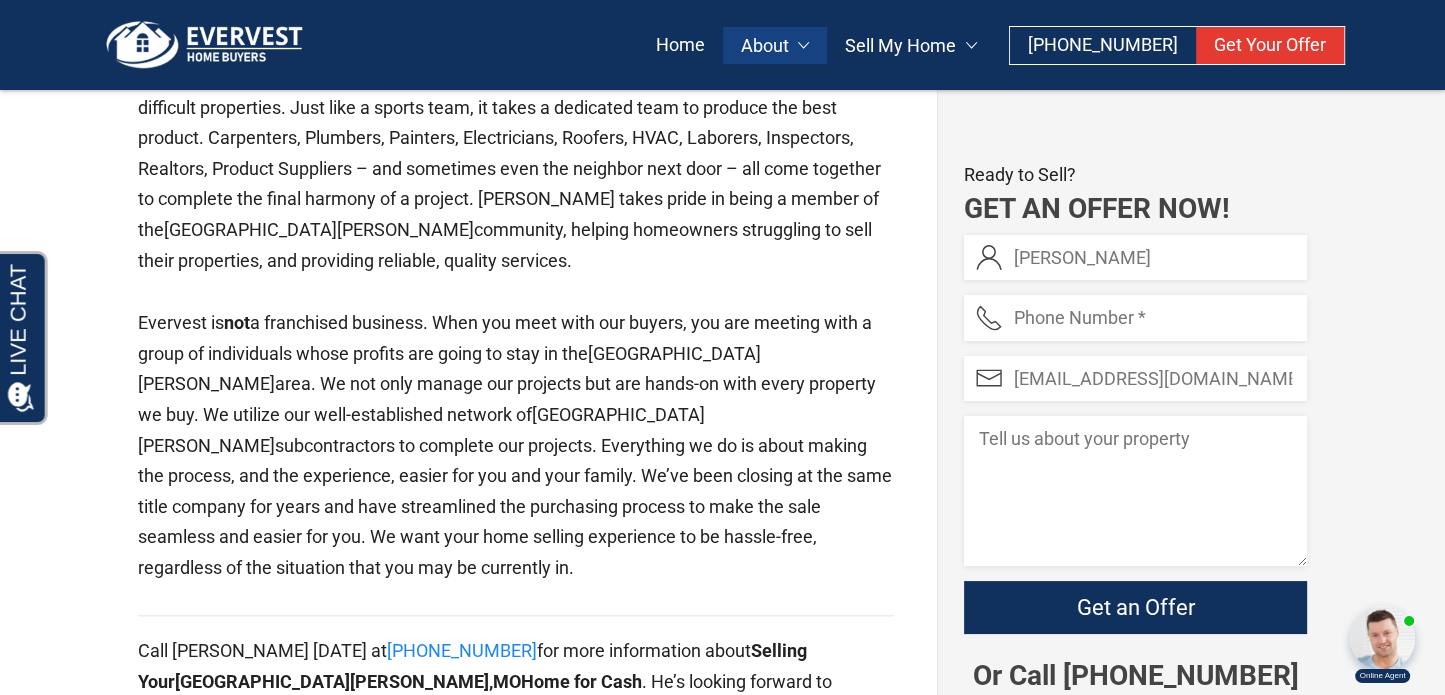 click on "1
Online Agent
Close
Sure. How may I help you?" at bounding box center (1216, 559) 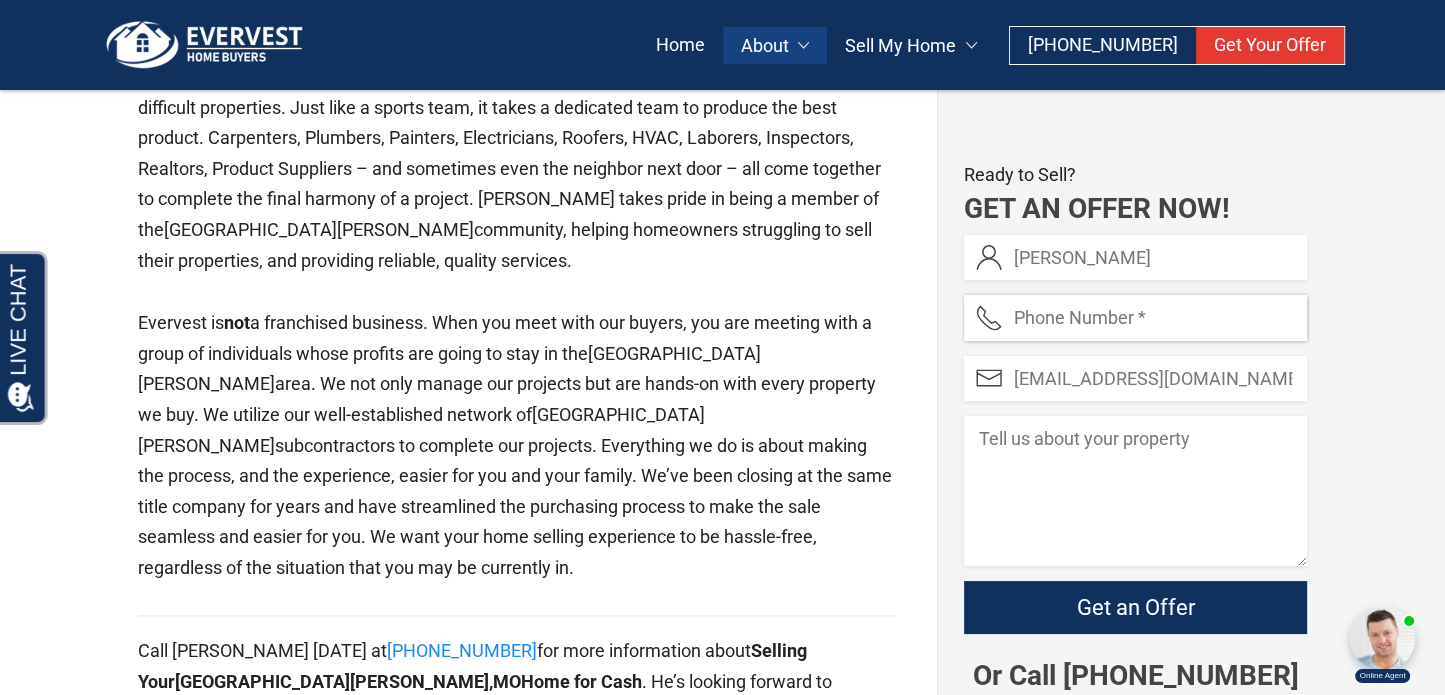 click at bounding box center (1135, 317) 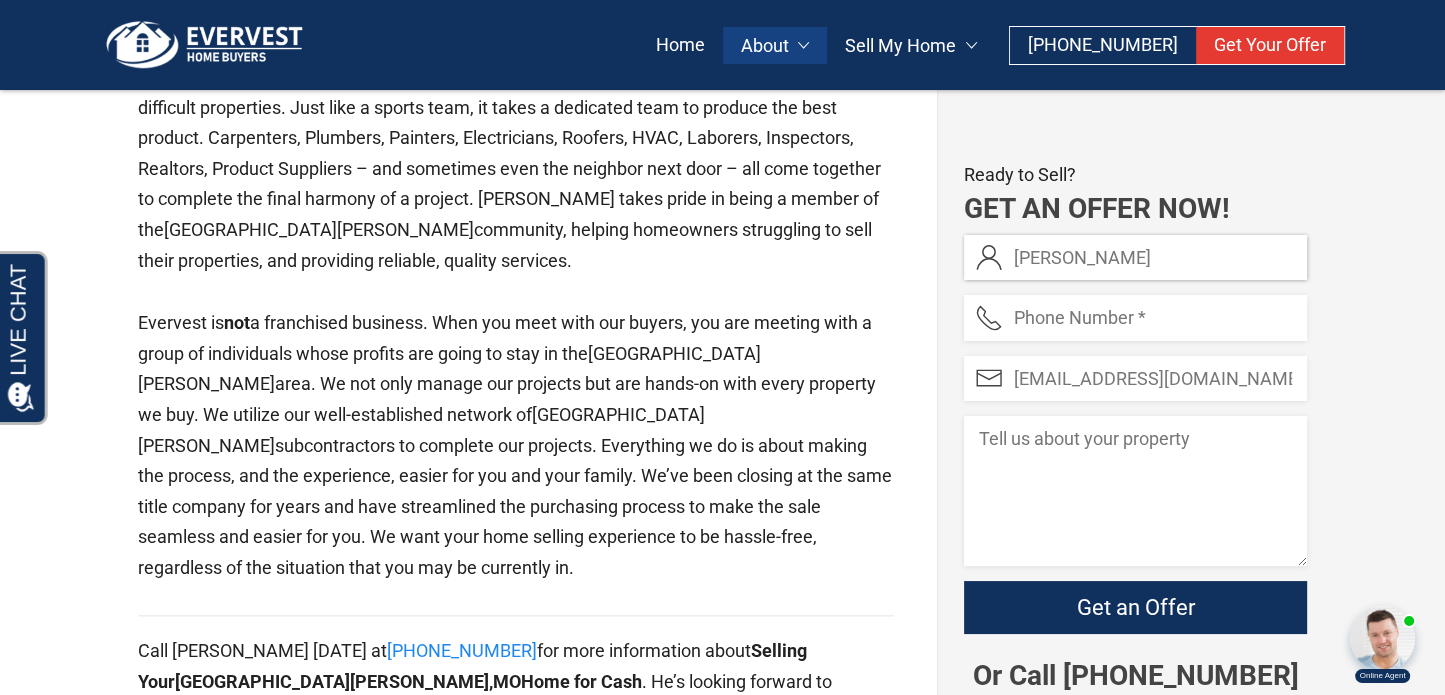 drag, startPoint x: 1084, startPoint y: 264, endPoint x: 1300, endPoint y: 260, distance: 216.03703 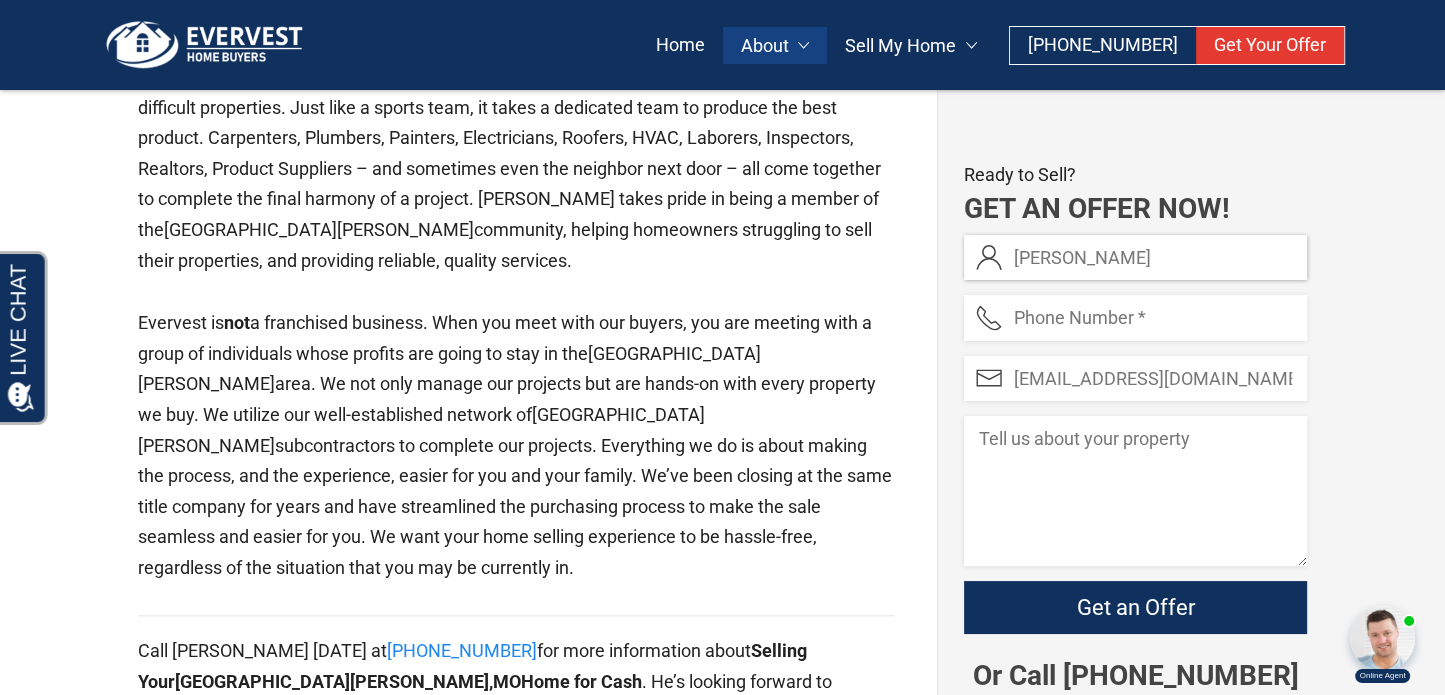 click on "[PERSON_NAME]" at bounding box center [1135, 257] 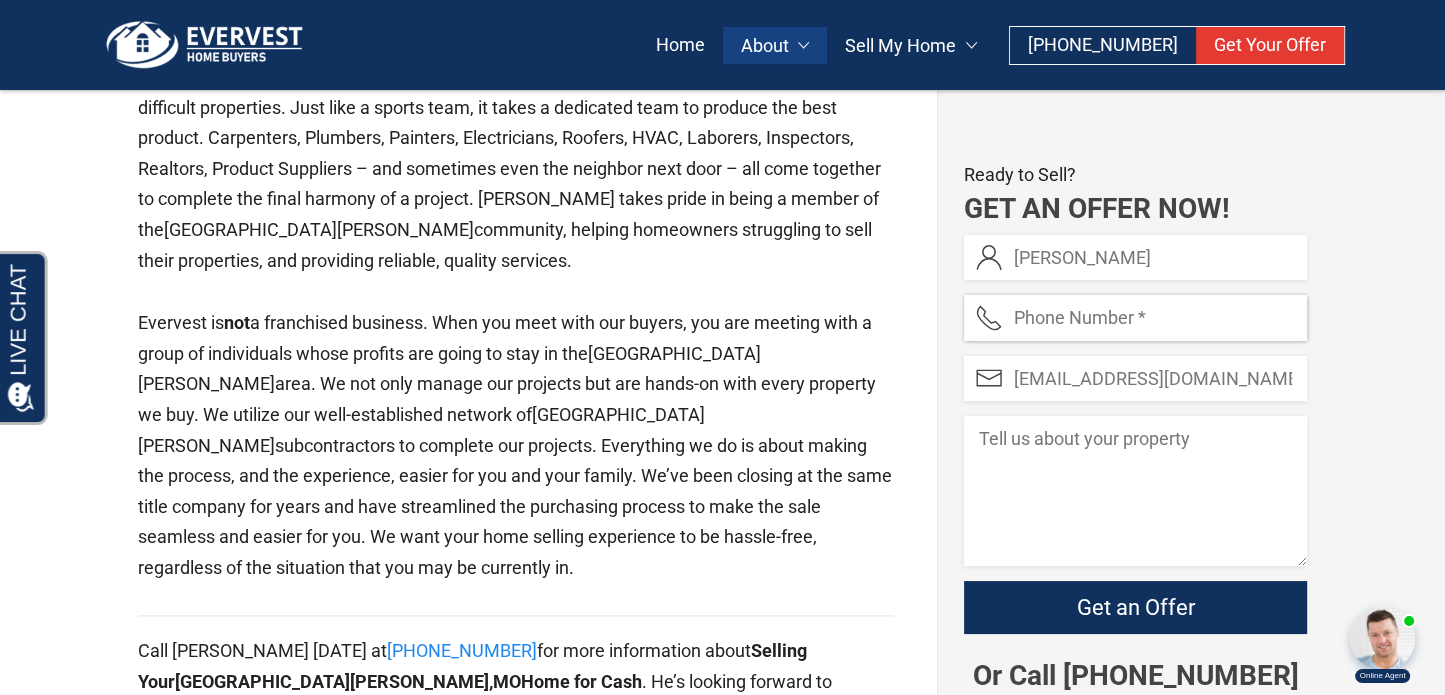 click at bounding box center [1135, 317] 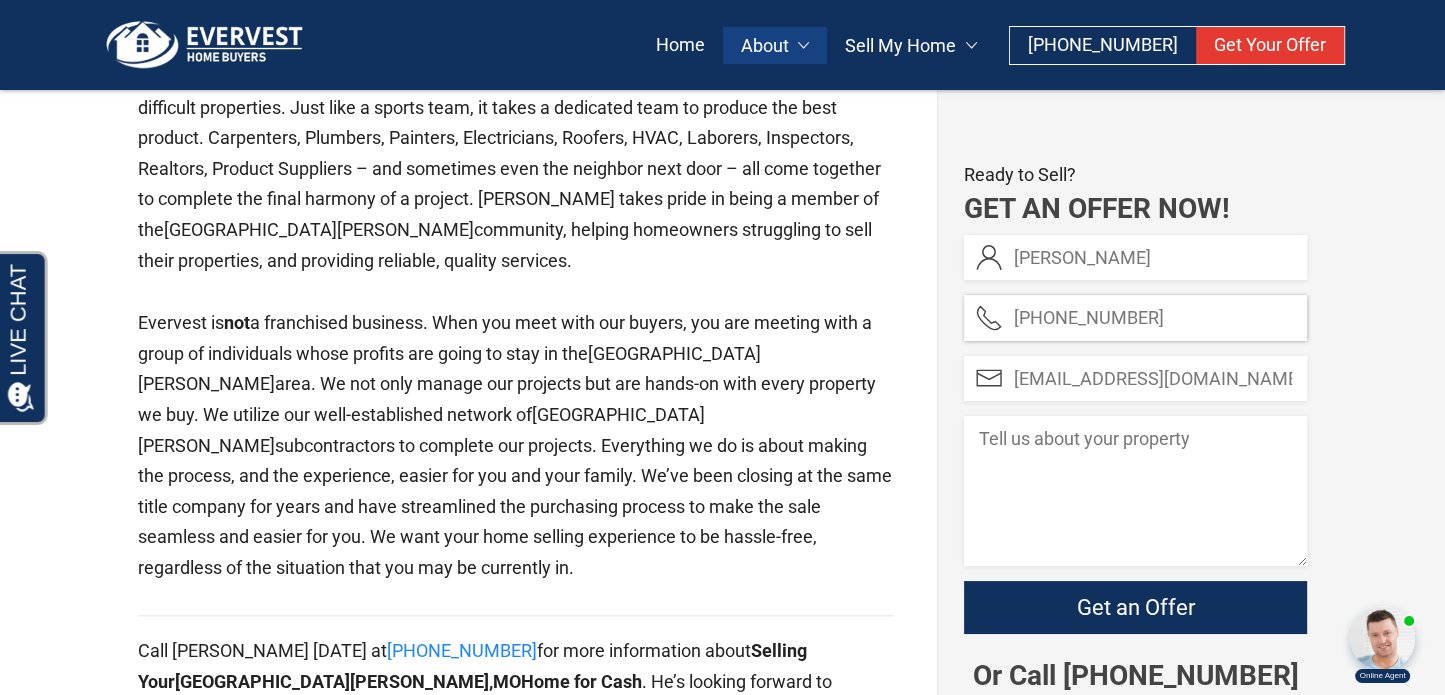 type on "[PHONE_NUMBER]" 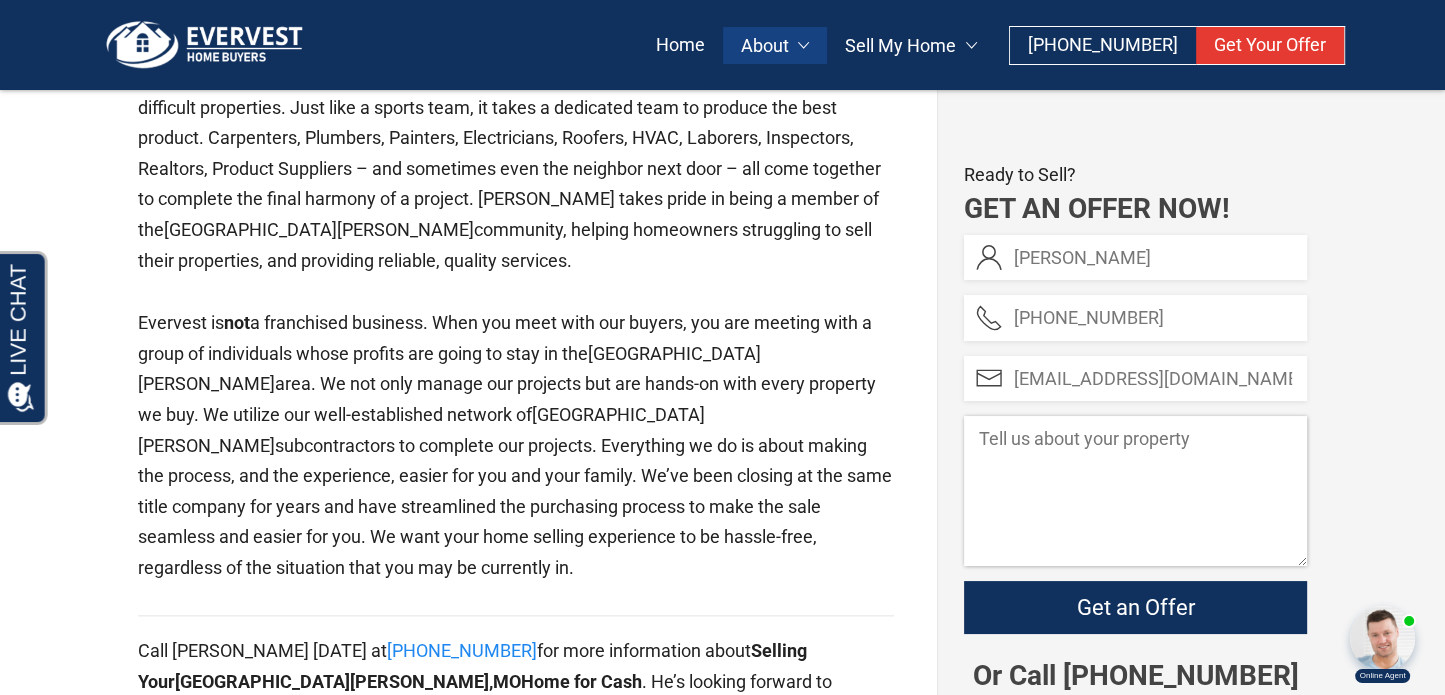click at bounding box center (1135, 491) 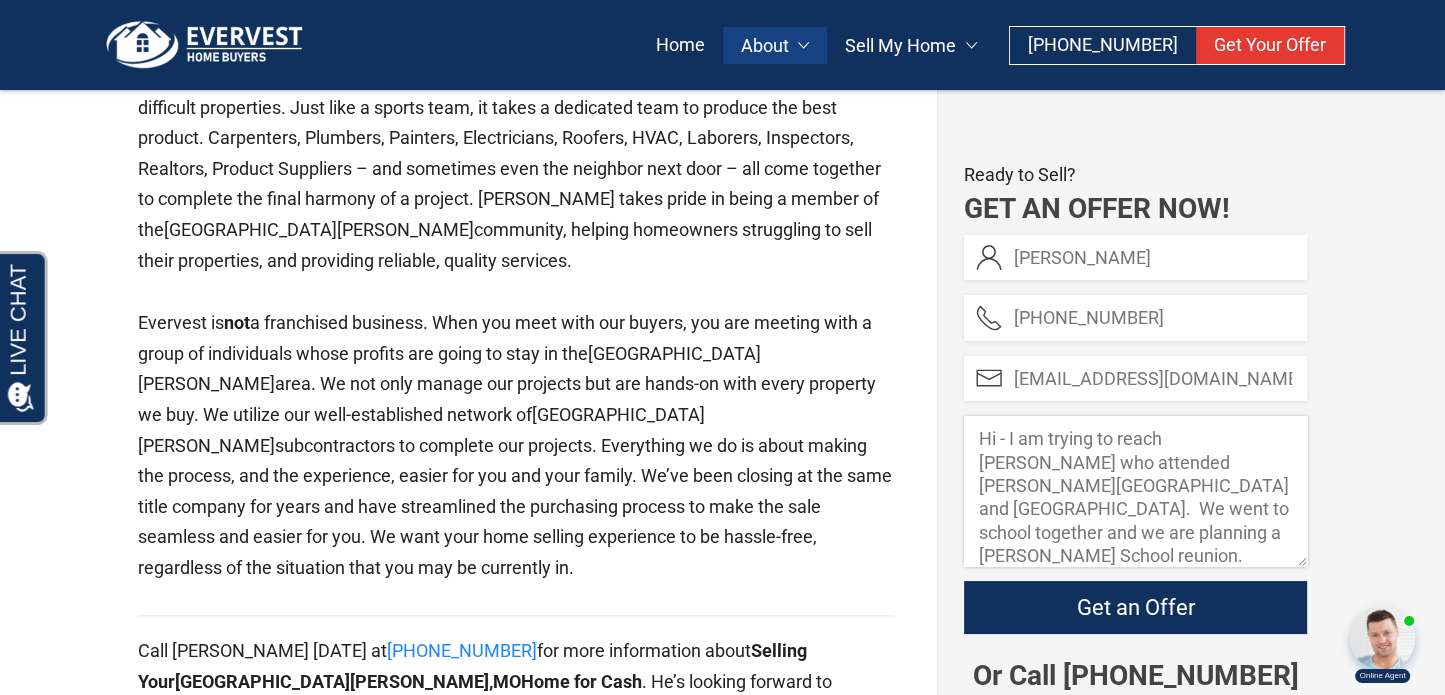 scroll, scrollTop: 34, scrollLeft: 0, axis: vertical 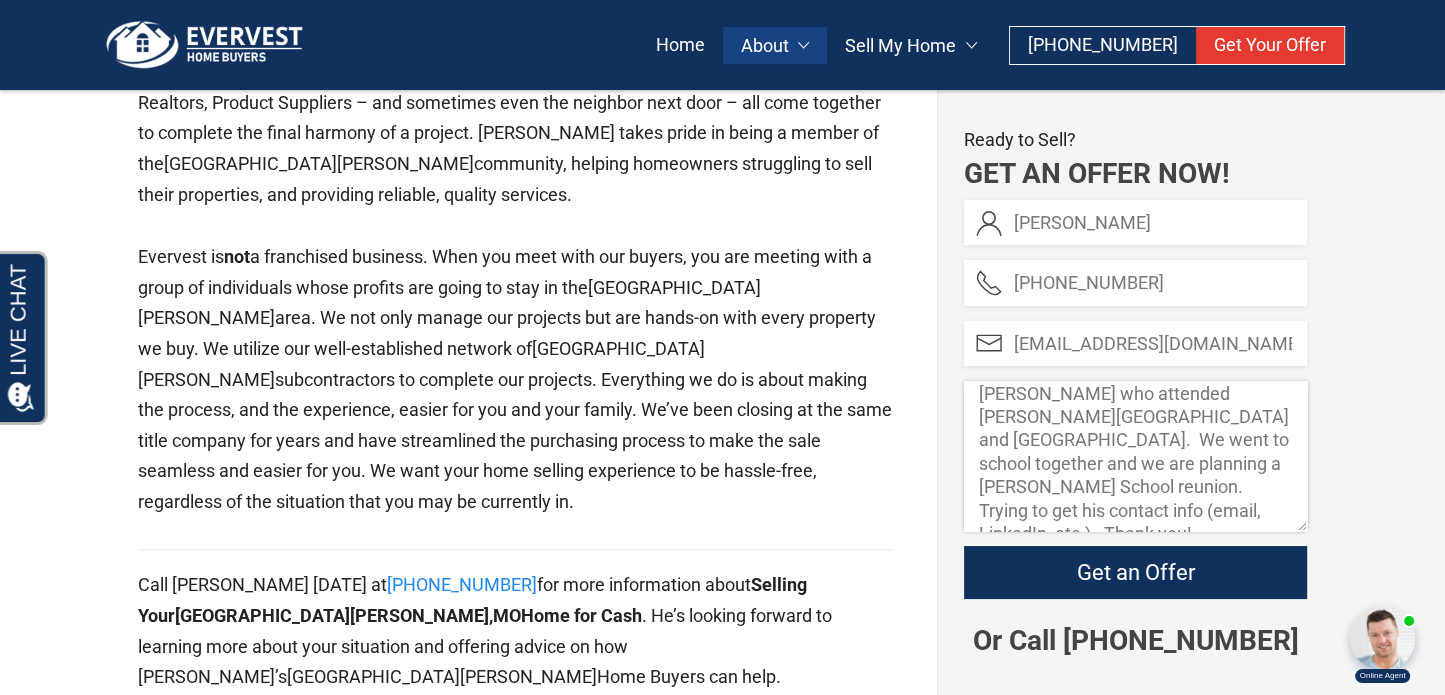 type on "Hi - I am trying to reach [PERSON_NAME] who attended [PERSON_NAME][GEOGRAPHIC_DATA] and [GEOGRAPHIC_DATA].  We went to school together and we are planning a [PERSON_NAME] School reunion.  Trying to get his contact info (email, LinkedIn, etc.).  Thank you!" 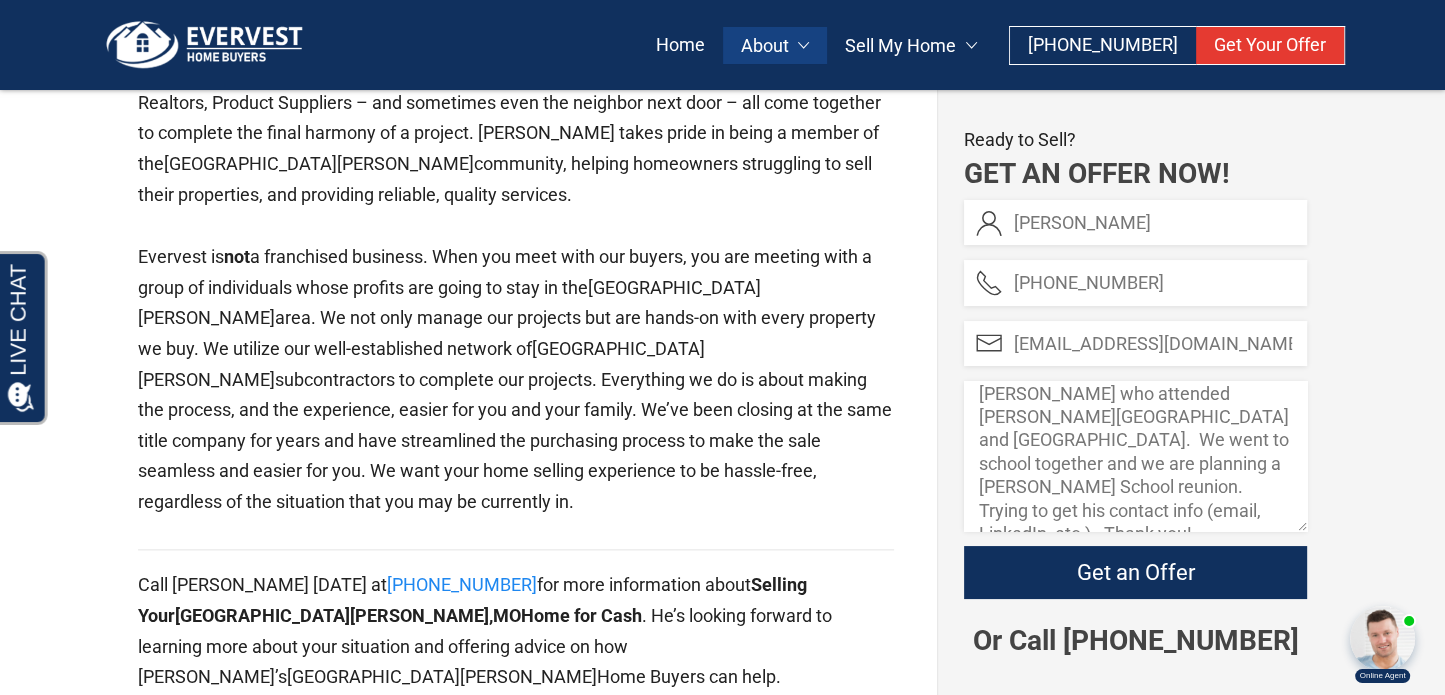 click on "1
Online Agent
Close
Sure. How may I help you?" at bounding box center [1216, 559] 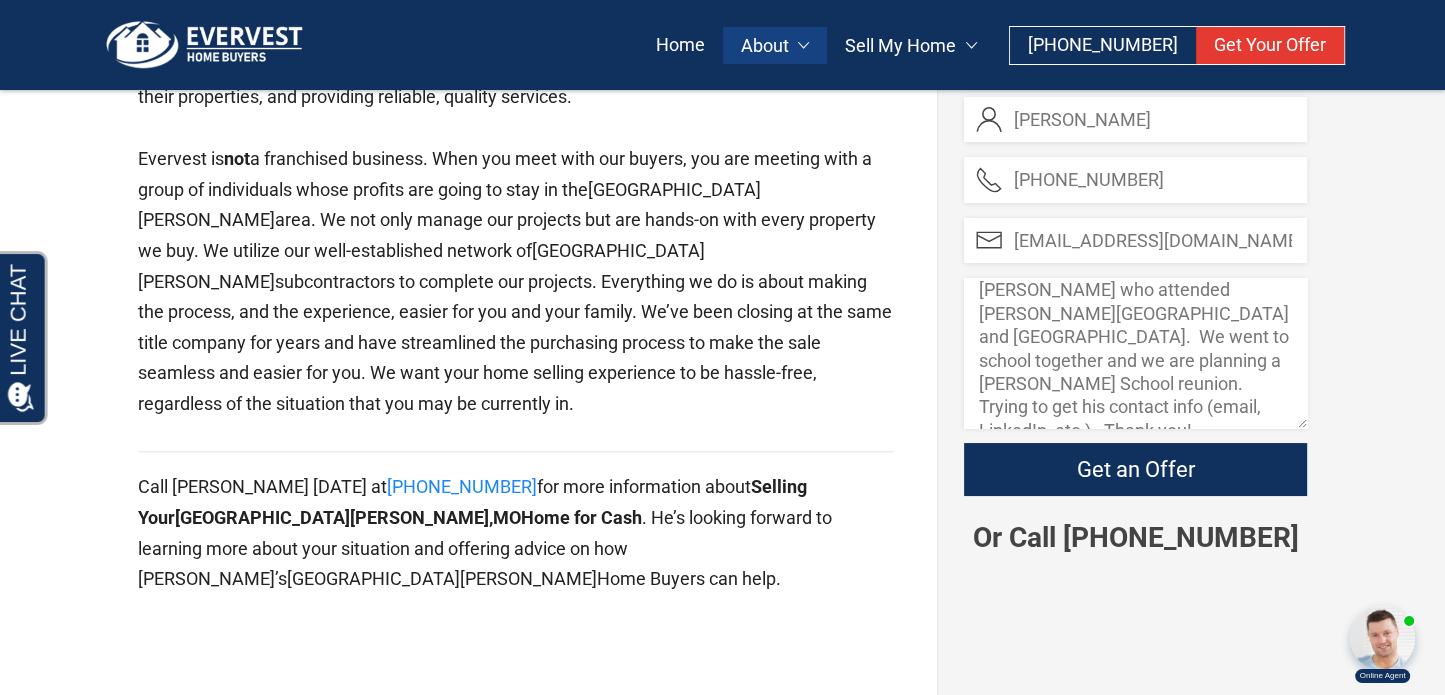 scroll, scrollTop: 2254, scrollLeft: 0, axis: vertical 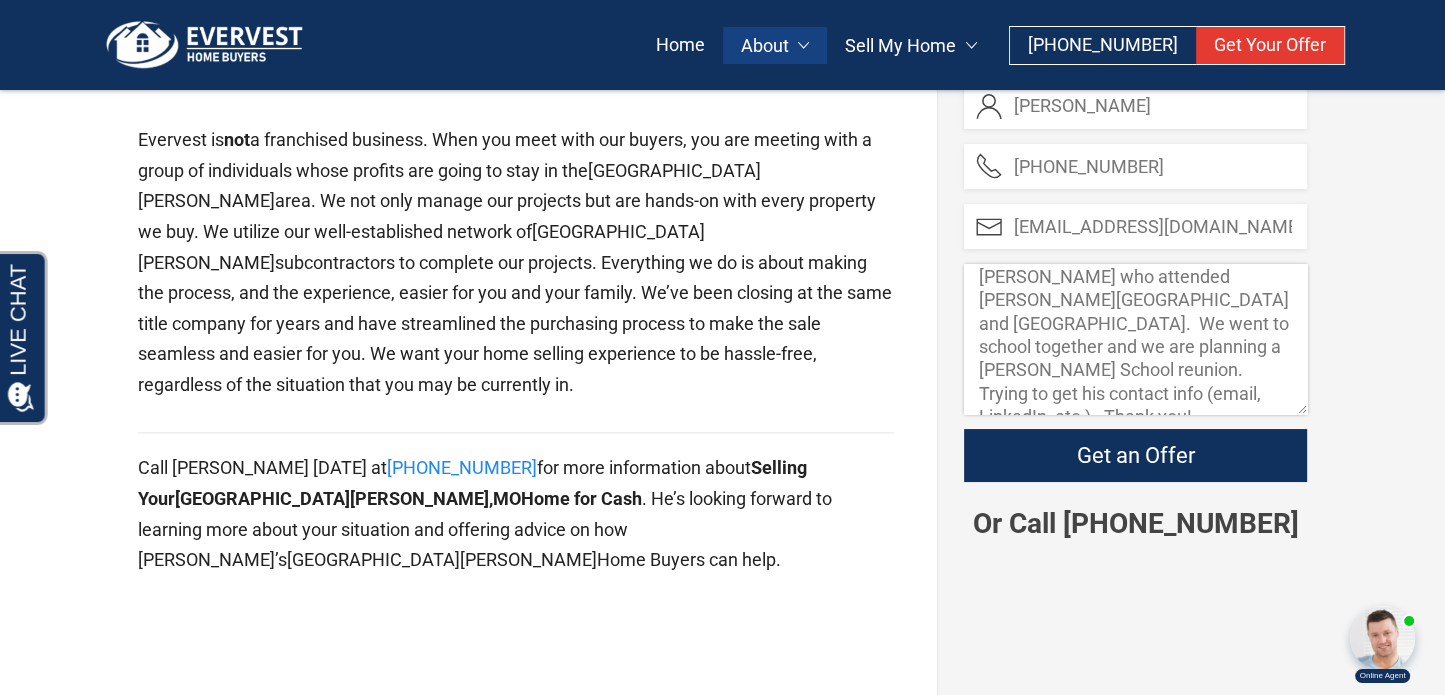 click on "Hi - I am trying to reach [PERSON_NAME] who attended [PERSON_NAME][GEOGRAPHIC_DATA] and [GEOGRAPHIC_DATA].  We went to school together and we are planning a [PERSON_NAME] School reunion.  Trying to get his contact info (email, LinkedIn, etc.).  Thank you!" at bounding box center [1135, 339] 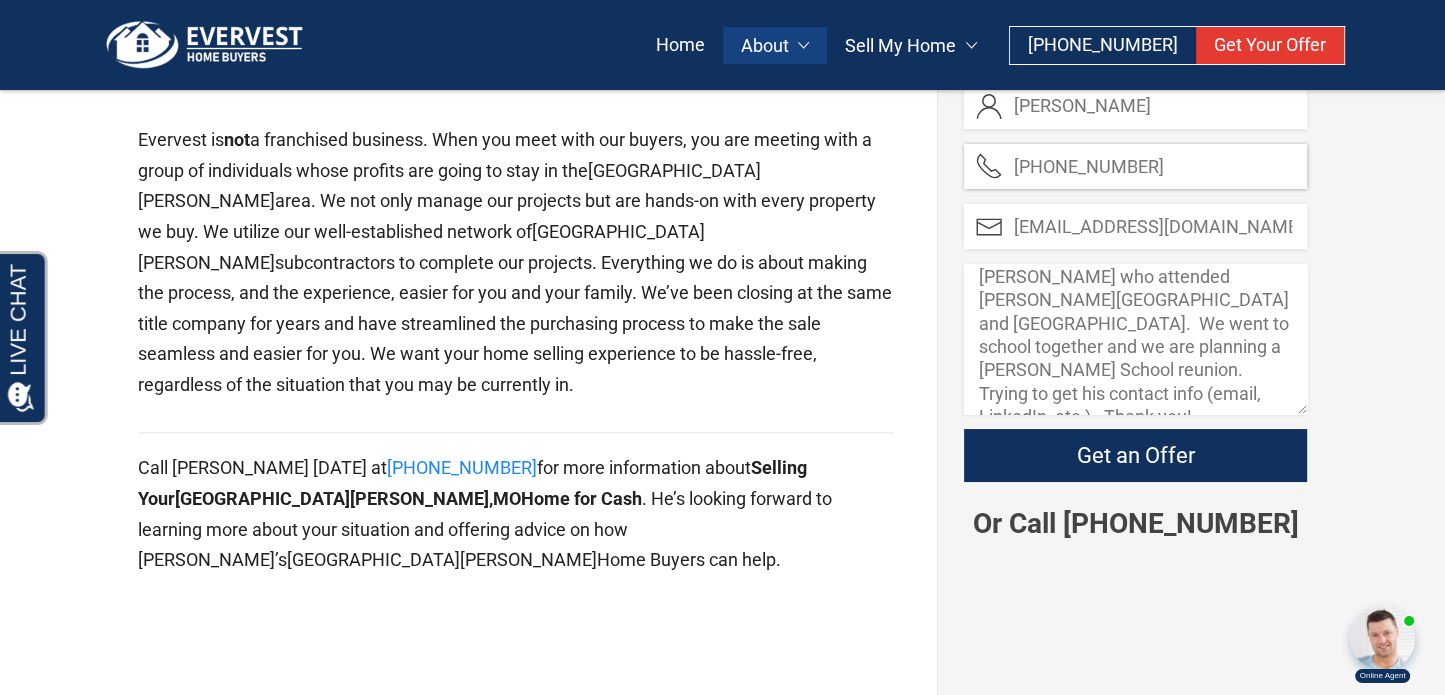 click on "[PHONE_NUMBER]" at bounding box center [1135, 166] 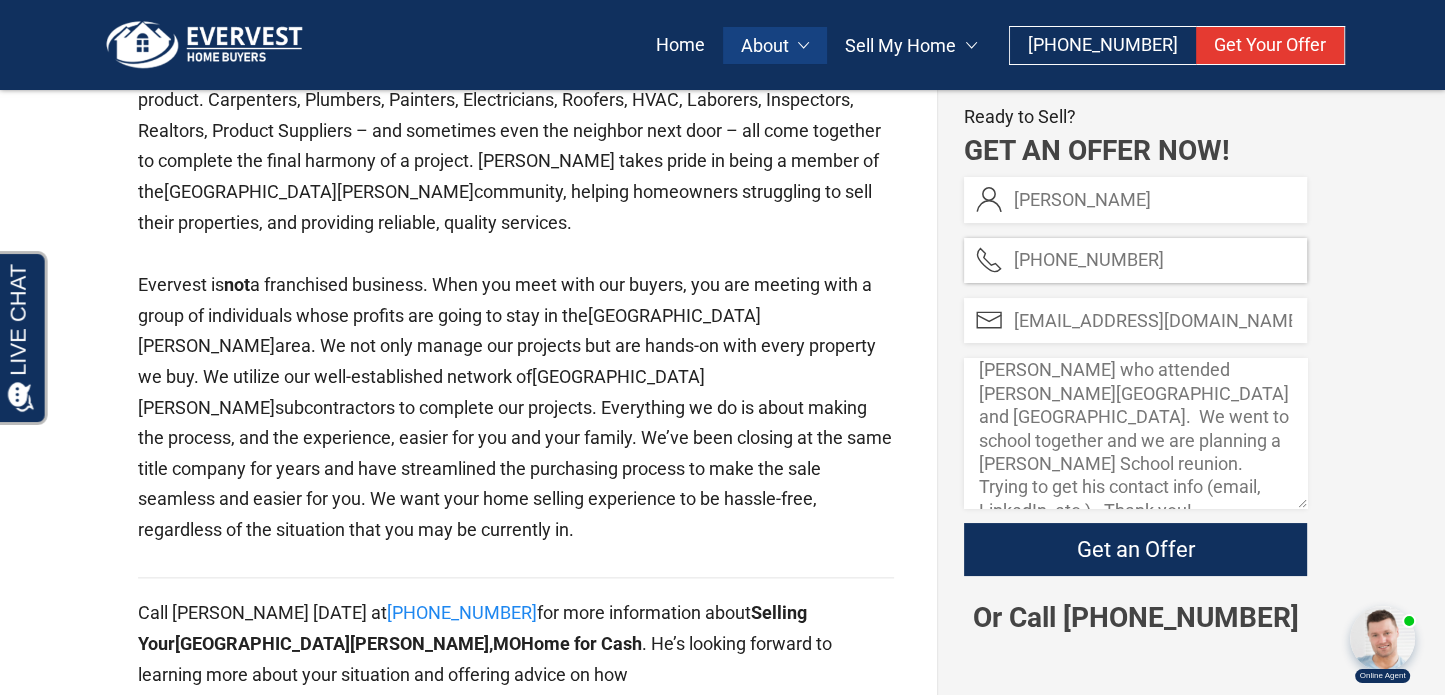 scroll, scrollTop: 2071, scrollLeft: 0, axis: vertical 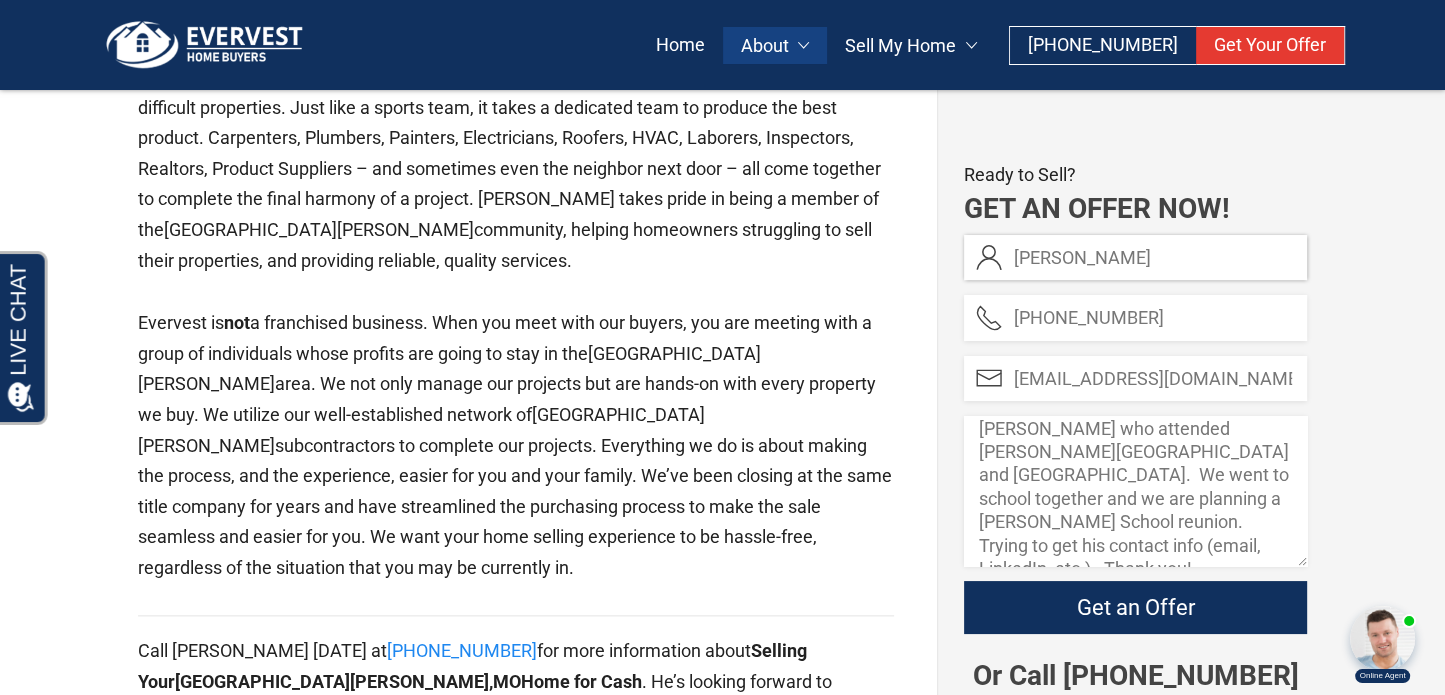 click on "[PERSON_NAME]" at bounding box center (1135, 257) 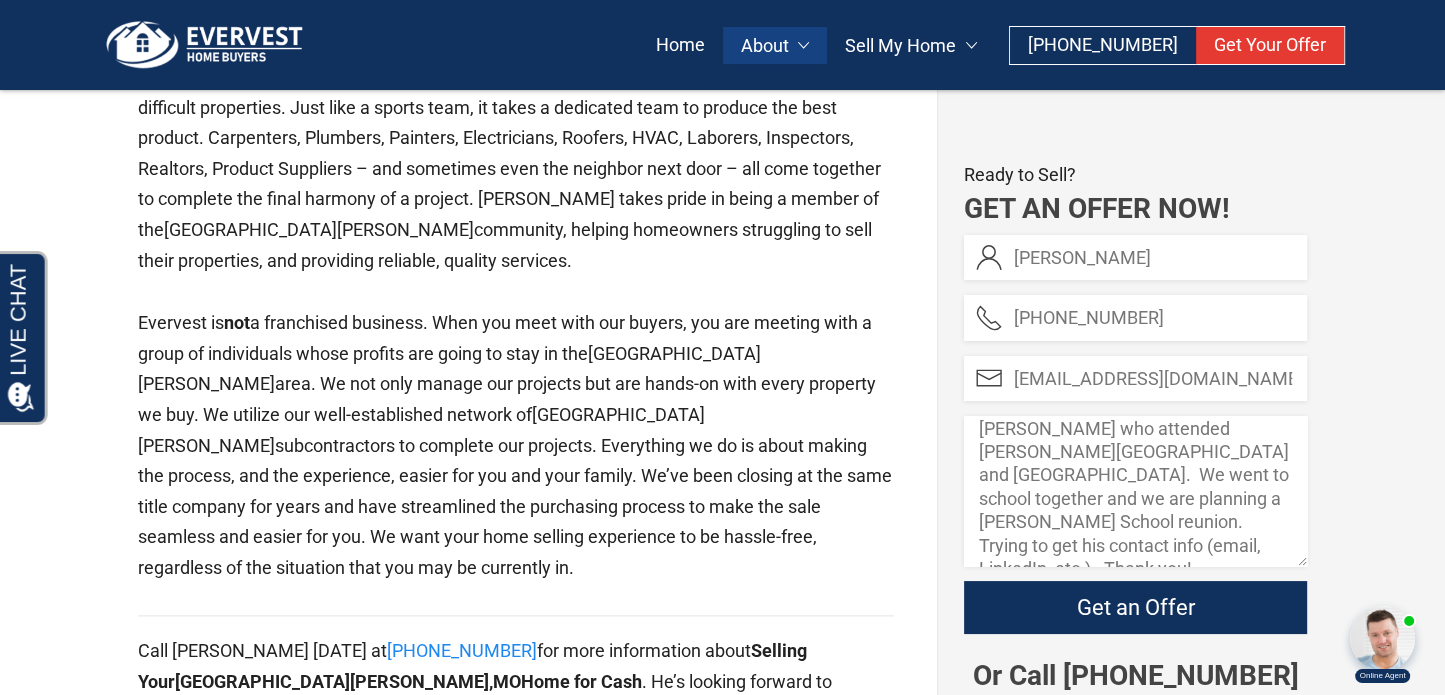 click on "1
Online Agent
Close
Sure. How may I help you?" at bounding box center [1216, 559] 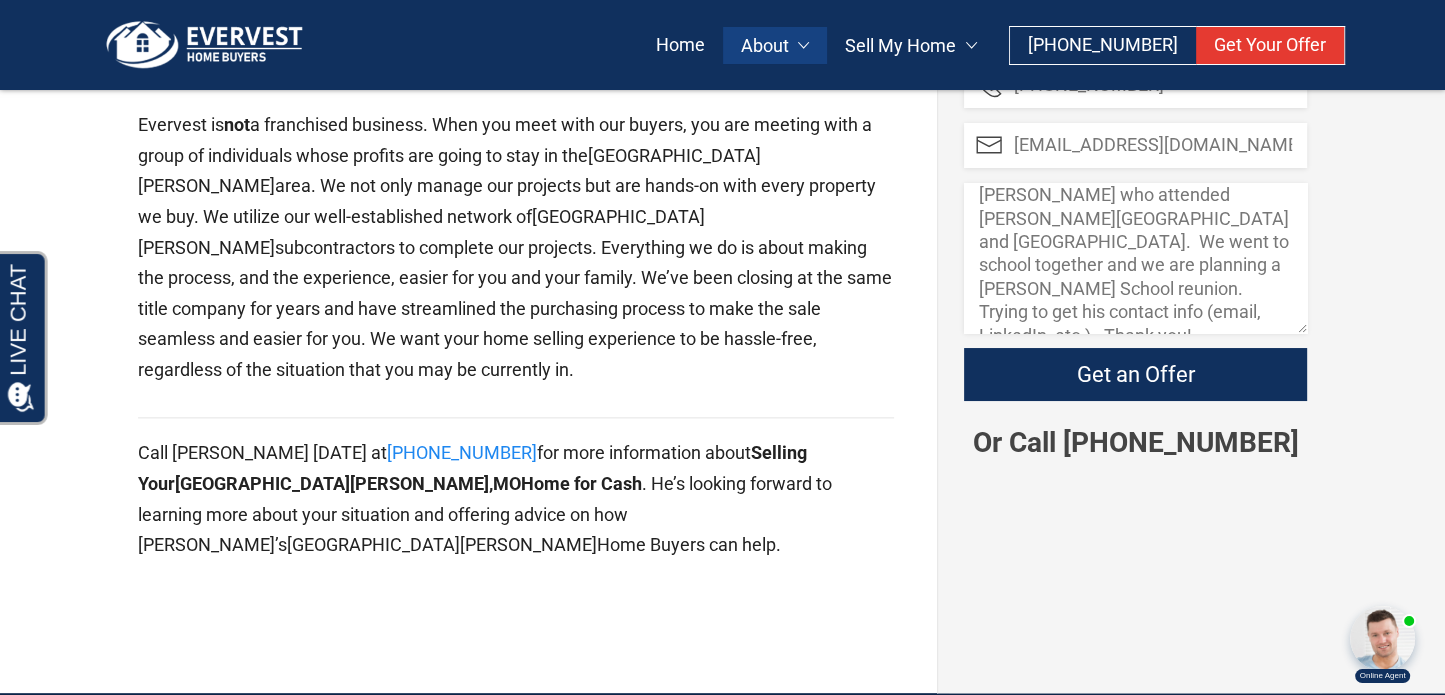 scroll, scrollTop: 2337, scrollLeft: 0, axis: vertical 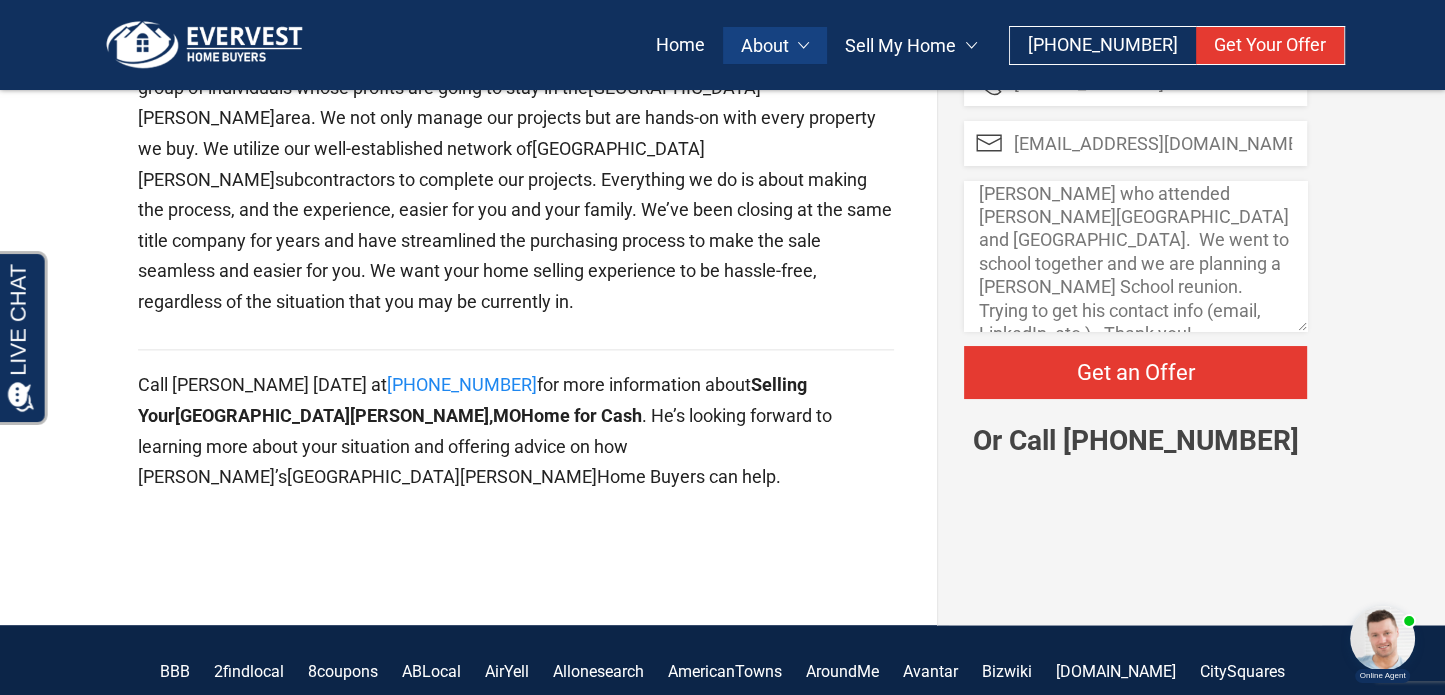 click on "Get an Offer" at bounding box center (1135, 372) 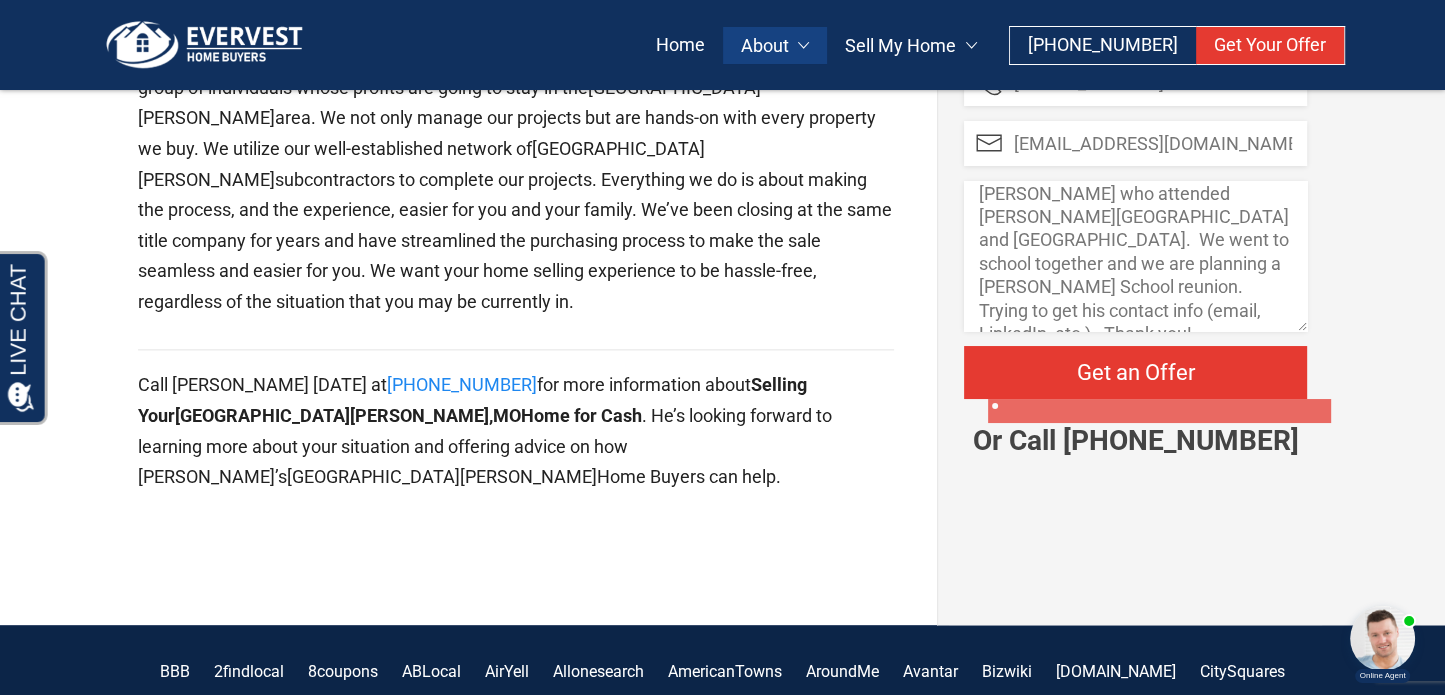 scroll, scrollTop: 0, scrollLeft: 0, axis: both 